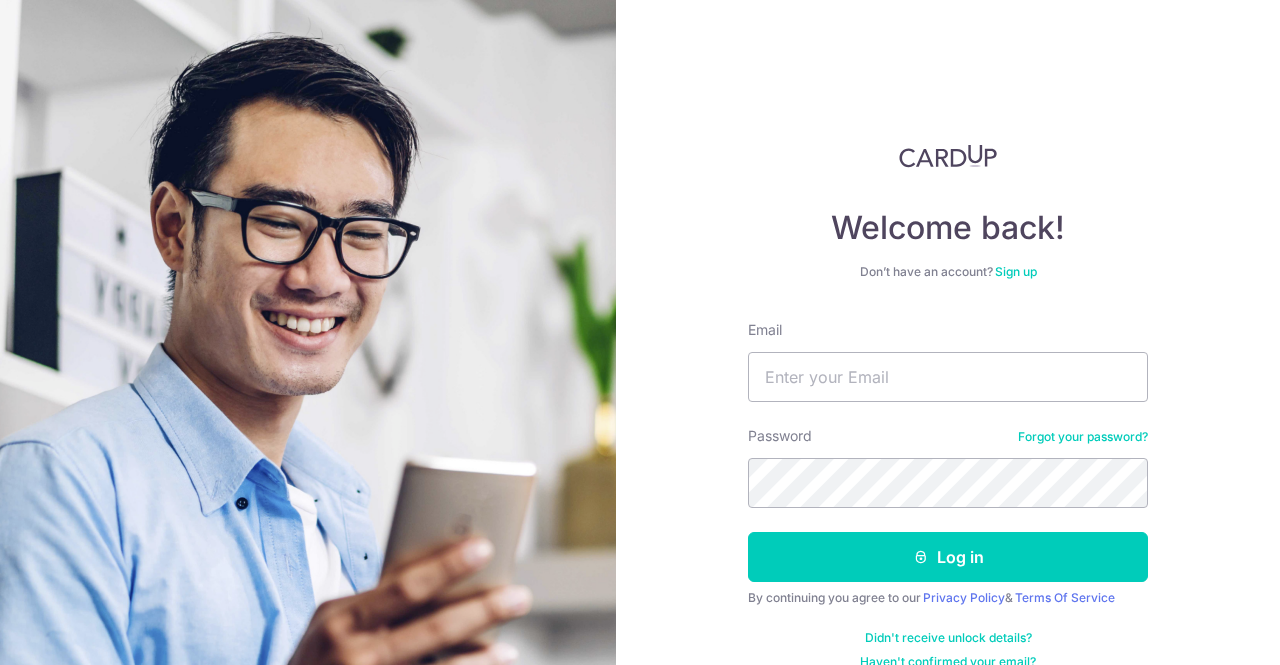 scroll, scrollTop: 0, scrollLeft: 0, axis: both 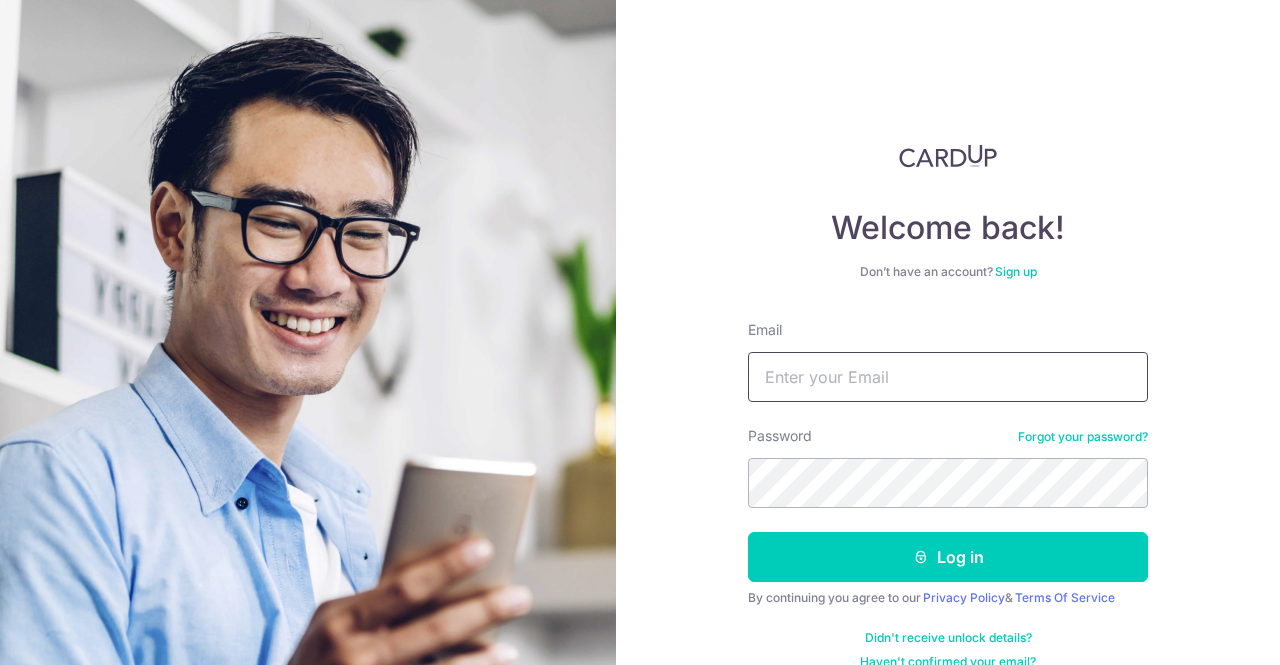 click on "Email" at bounding box center (948, 377) 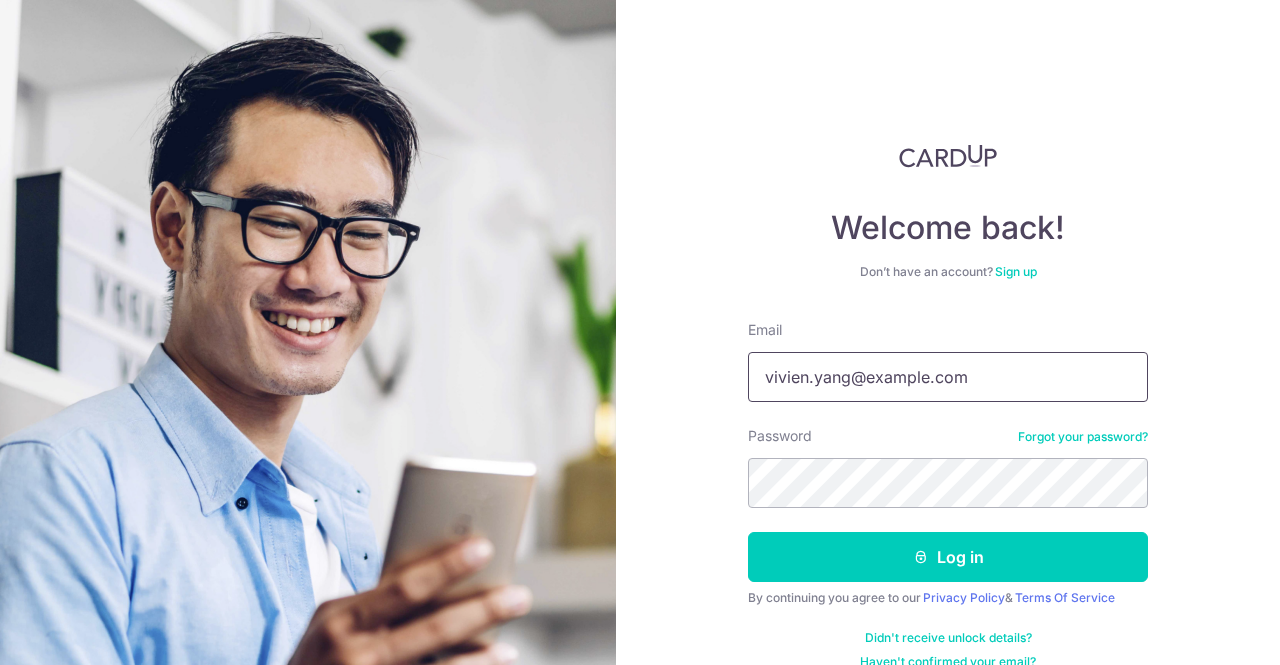 type on "[EMAIL]" 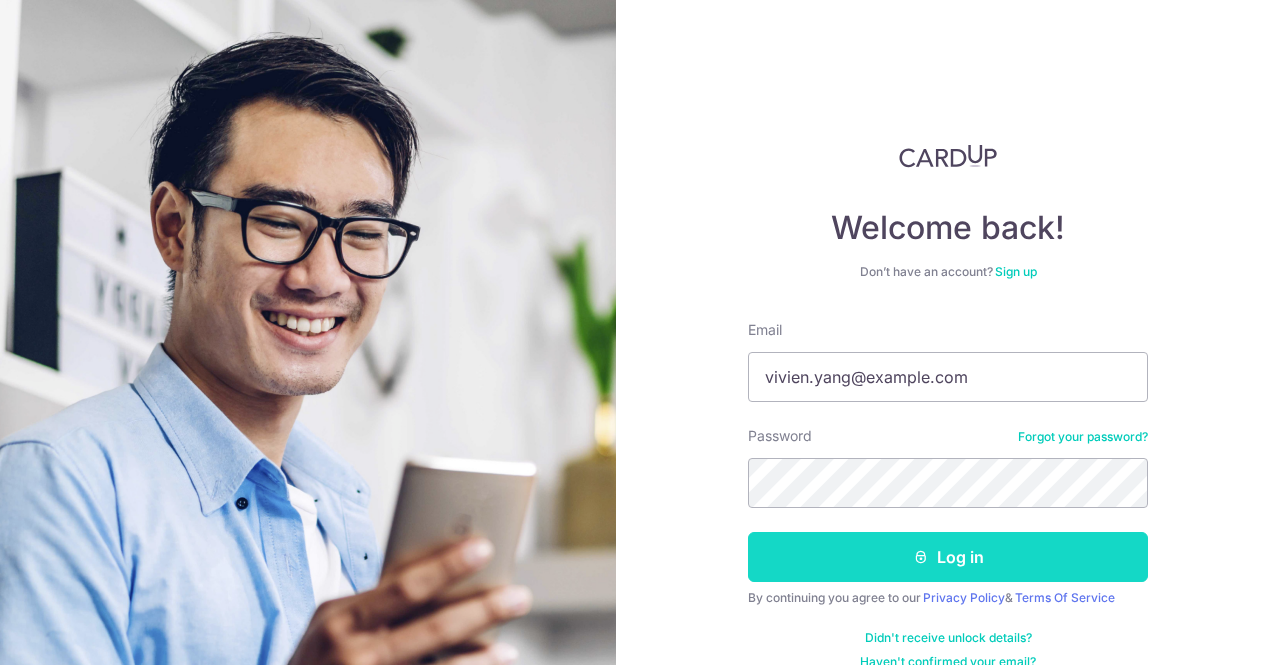 click on "Log in" at bounding box center [948, 557] 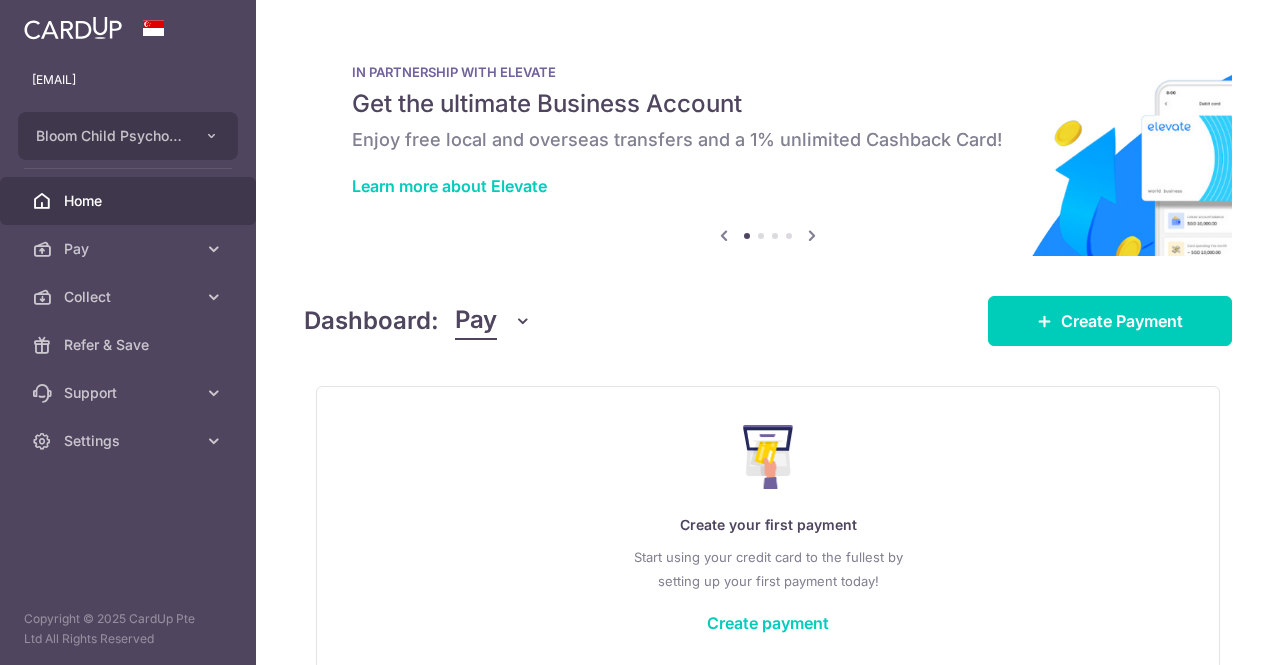 scroll, scrollTop: 0, scrollLeft: 0, axis: both 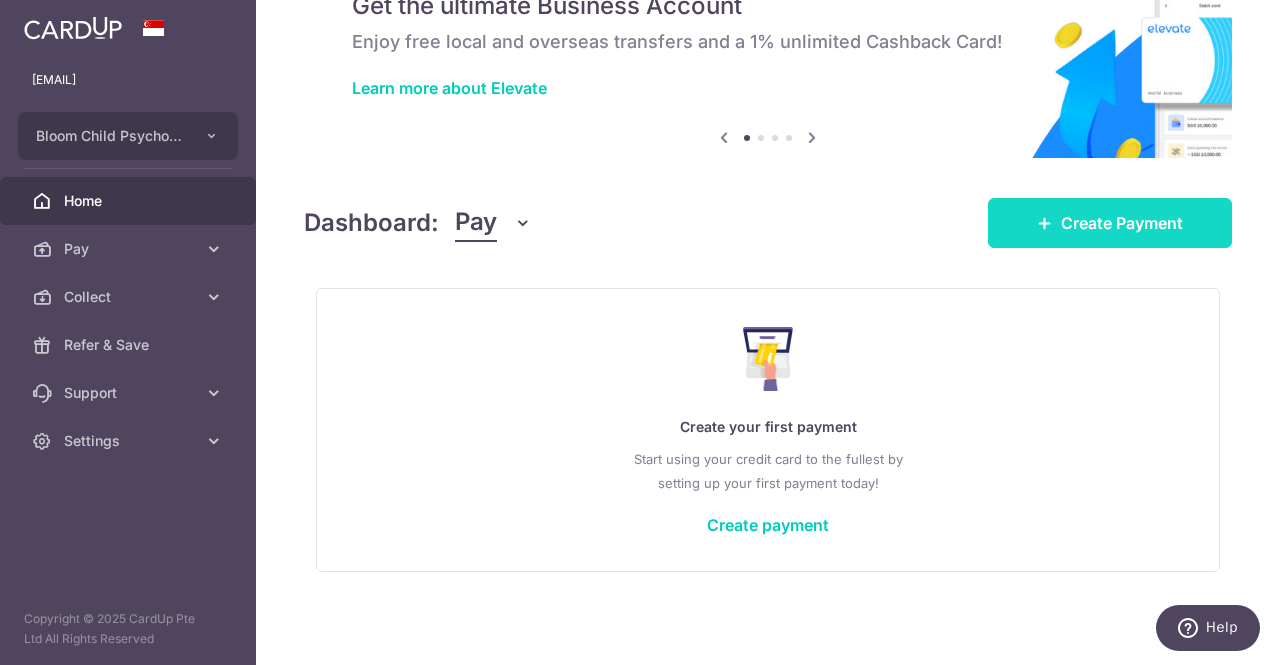 click on "Create Payment" at bounding box center (1122, 223) 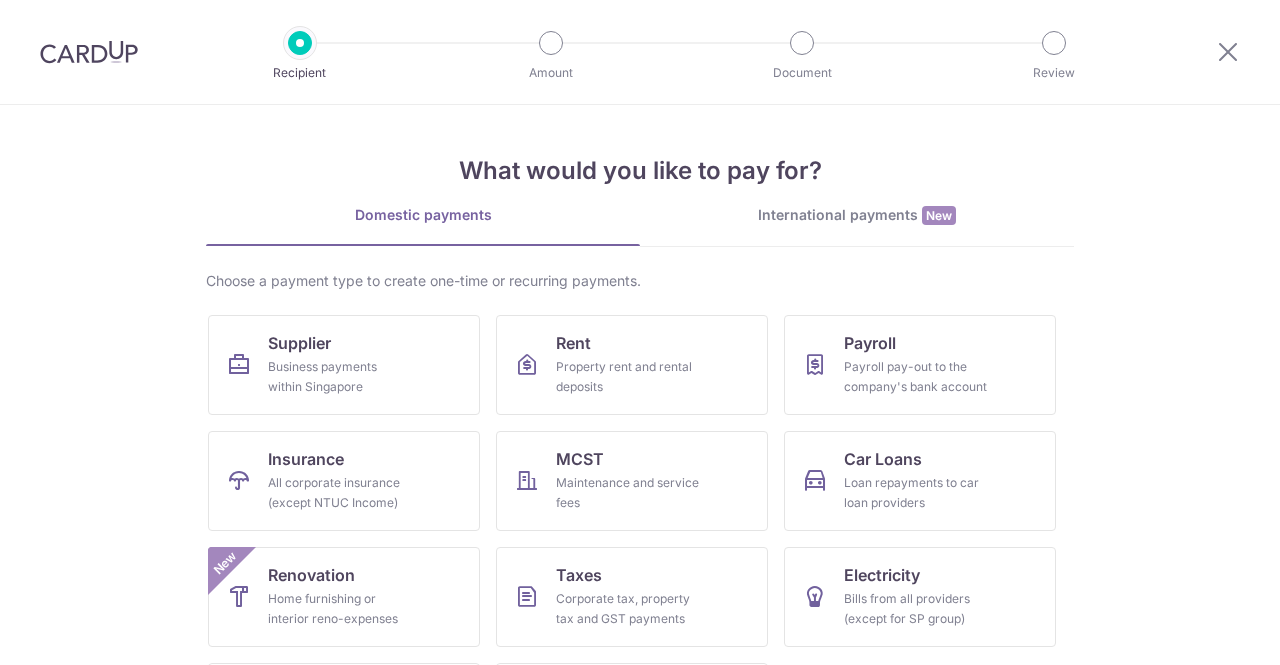 scroll, scrollTop: 0, scrollLeft: 0, axis: both 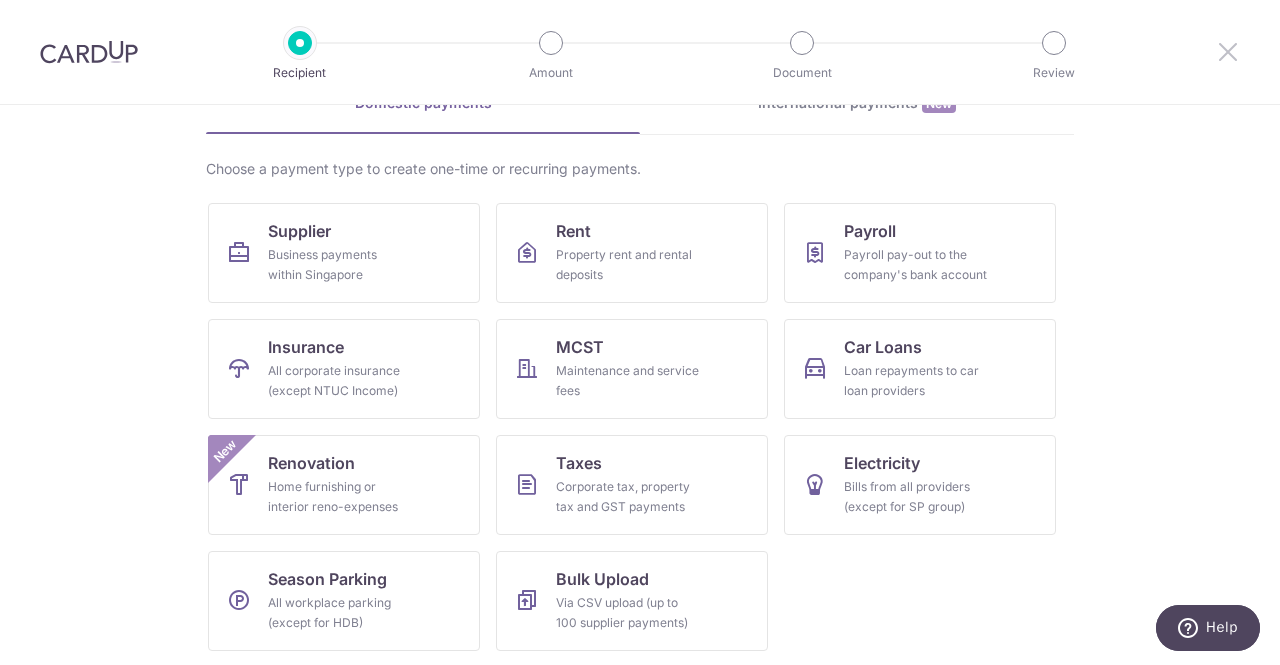 click at bounding box center [1228, 51] 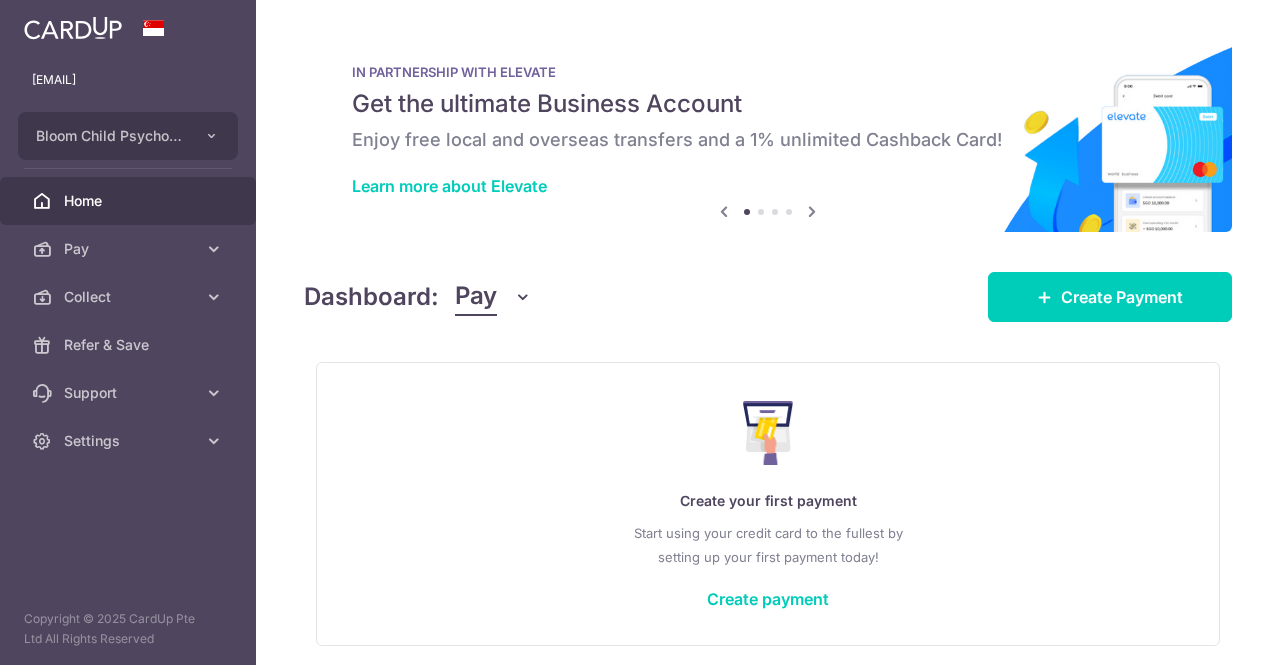 scroll, scrollTop: 0, scrollLeft: 0, axis: both 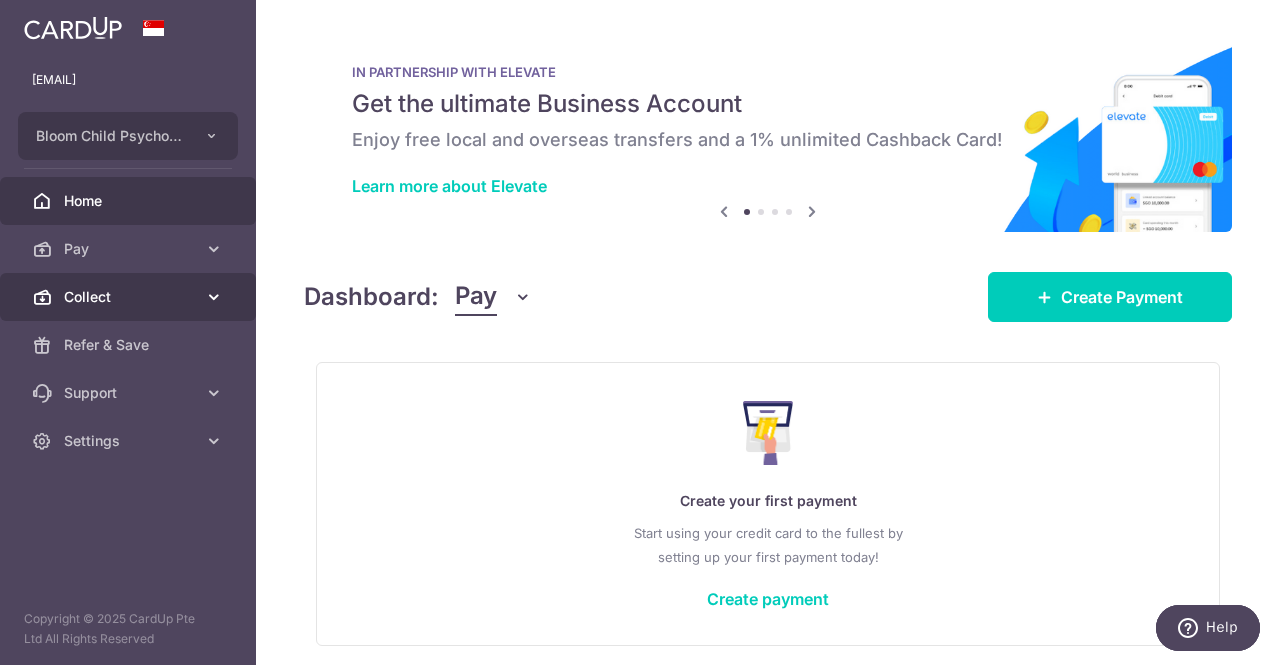 click on "Collect" at bounding box center (130, 297) 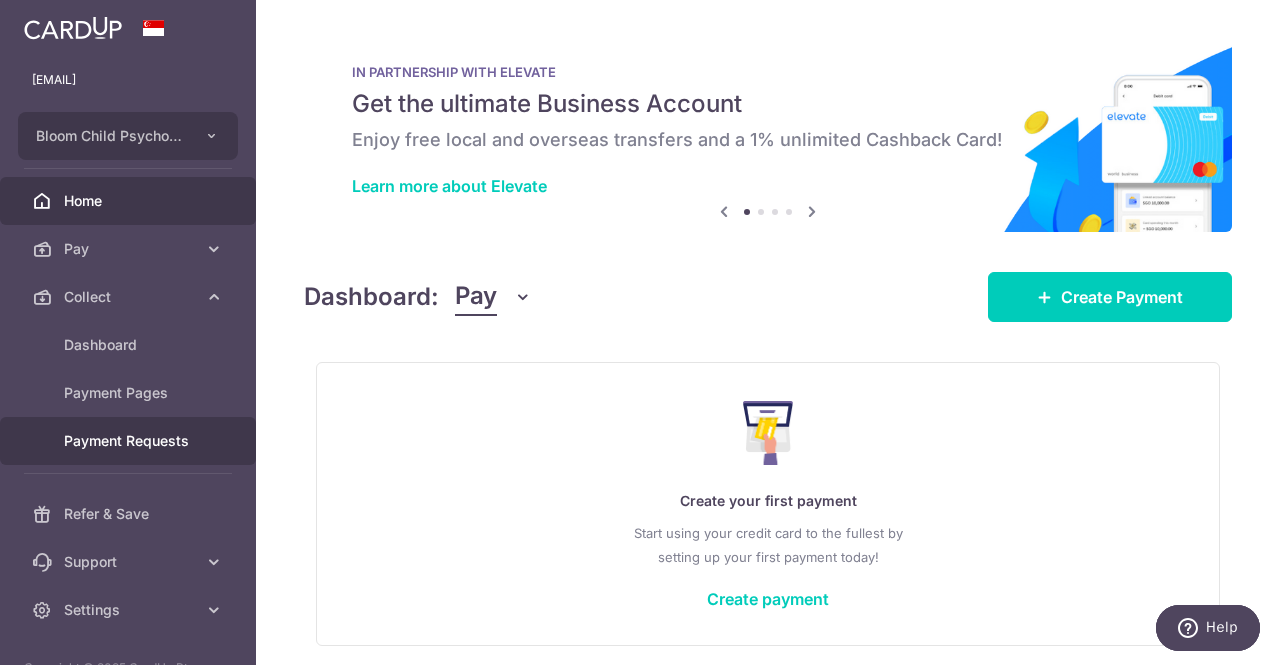 click on "Payment Requests" at bounding box center (130, 441) 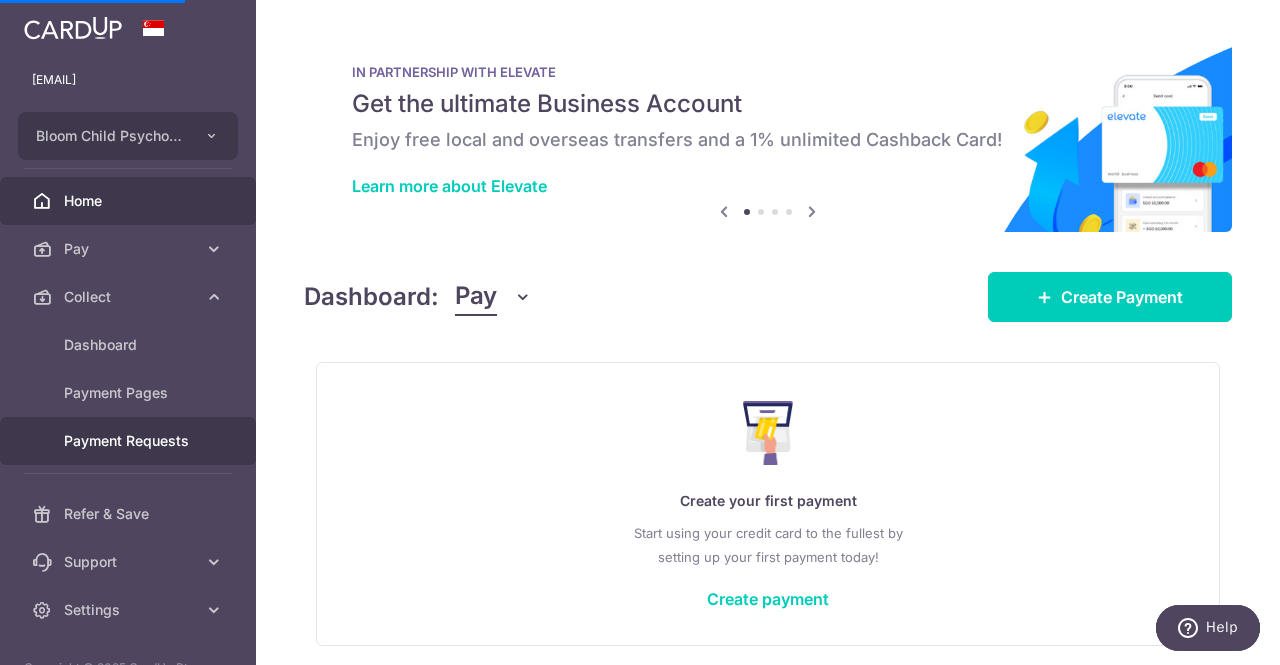 click on "Payment Requests" at bounding box center [130, 441] 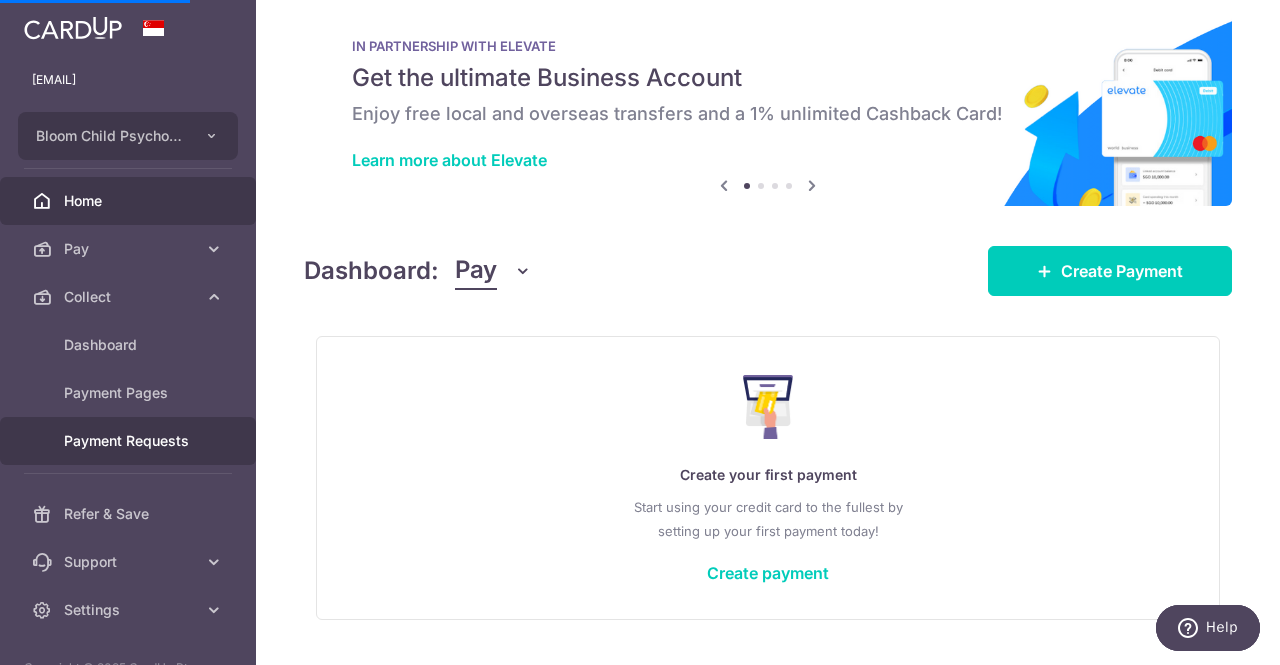 scroll, scrollTop: 0, scrollLeft: 0, axis: both 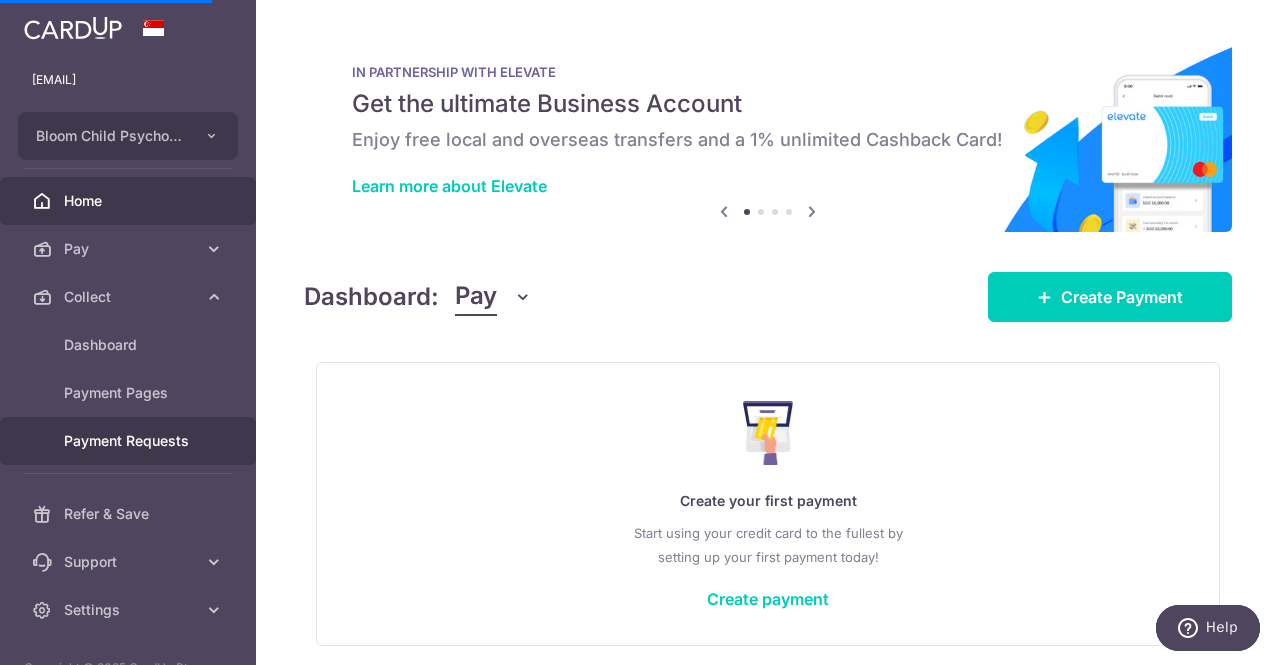 click on "Payment Requests" at bounding box center (130, 441) 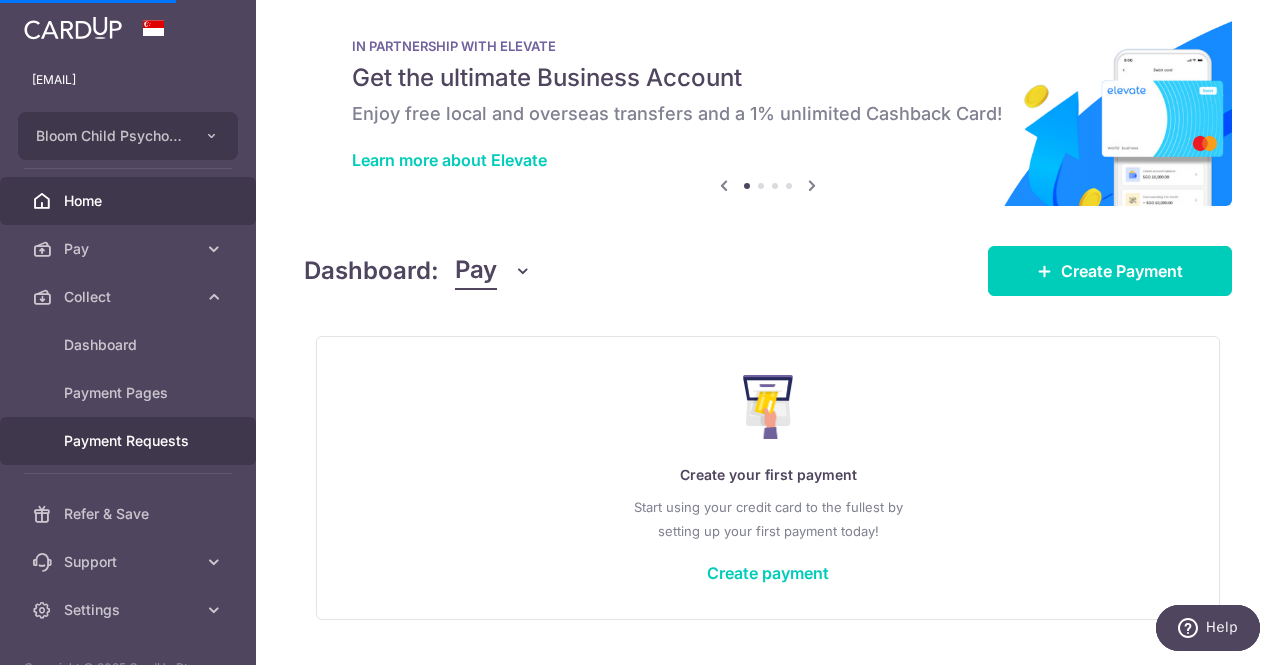 scroll, scrollTop: 0, scrollLeft: 0, axis: both 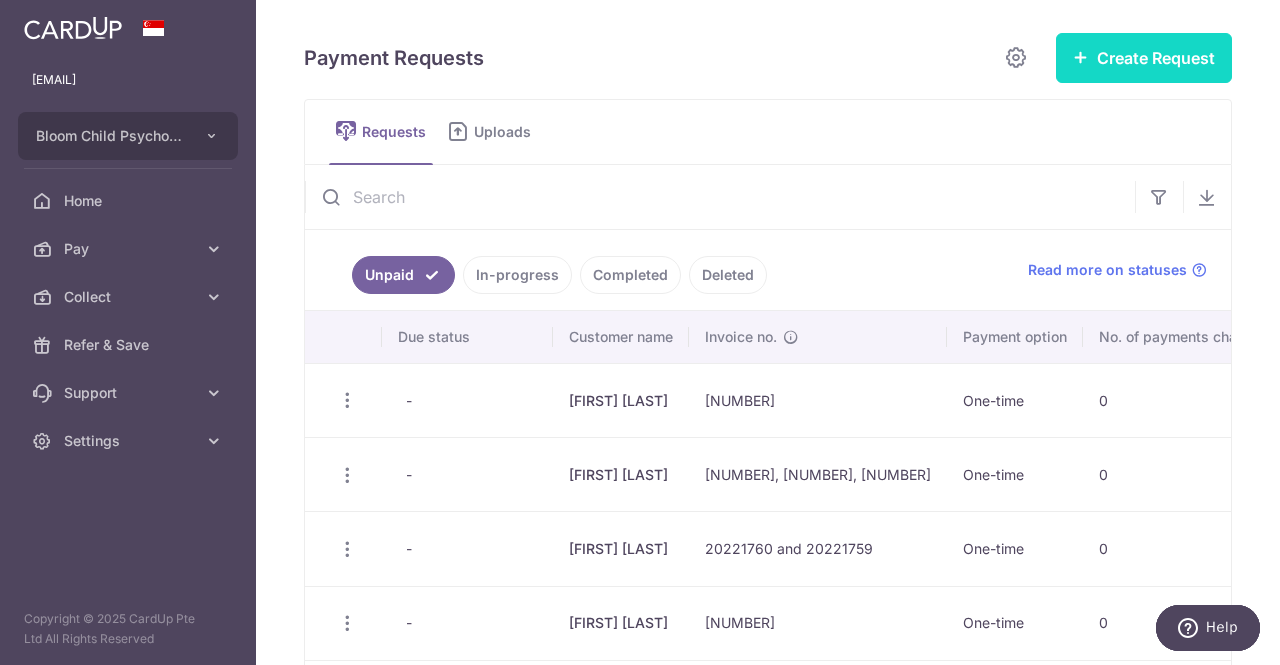 click on "Create Request" at bounding box center [1144, 58] 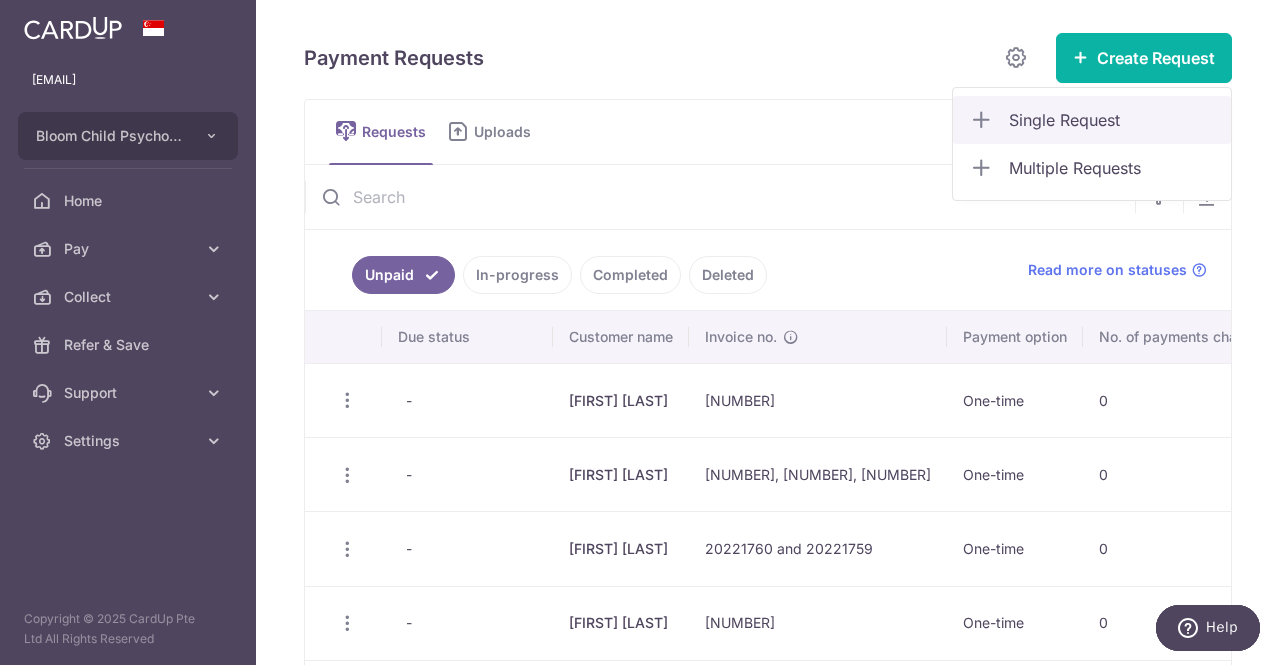 click on "Single Request" at bounding box center [1112, 120] 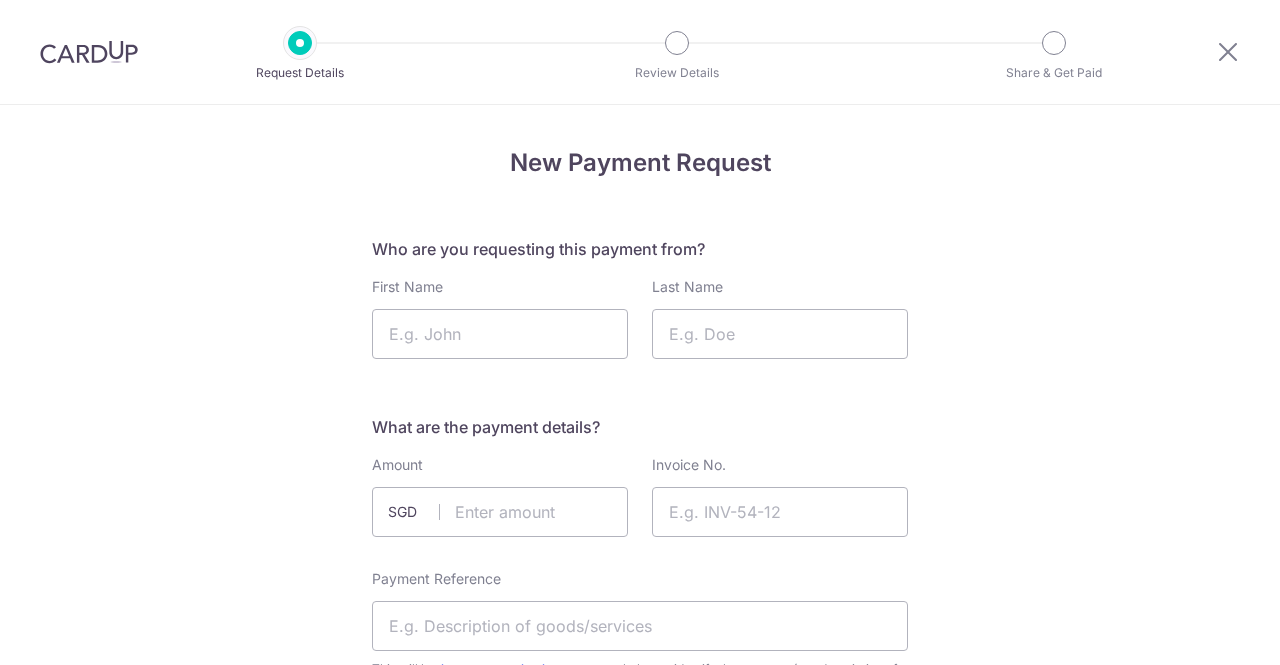 scroll, scrollTop: 0, scrollLeft: 0, axis: both 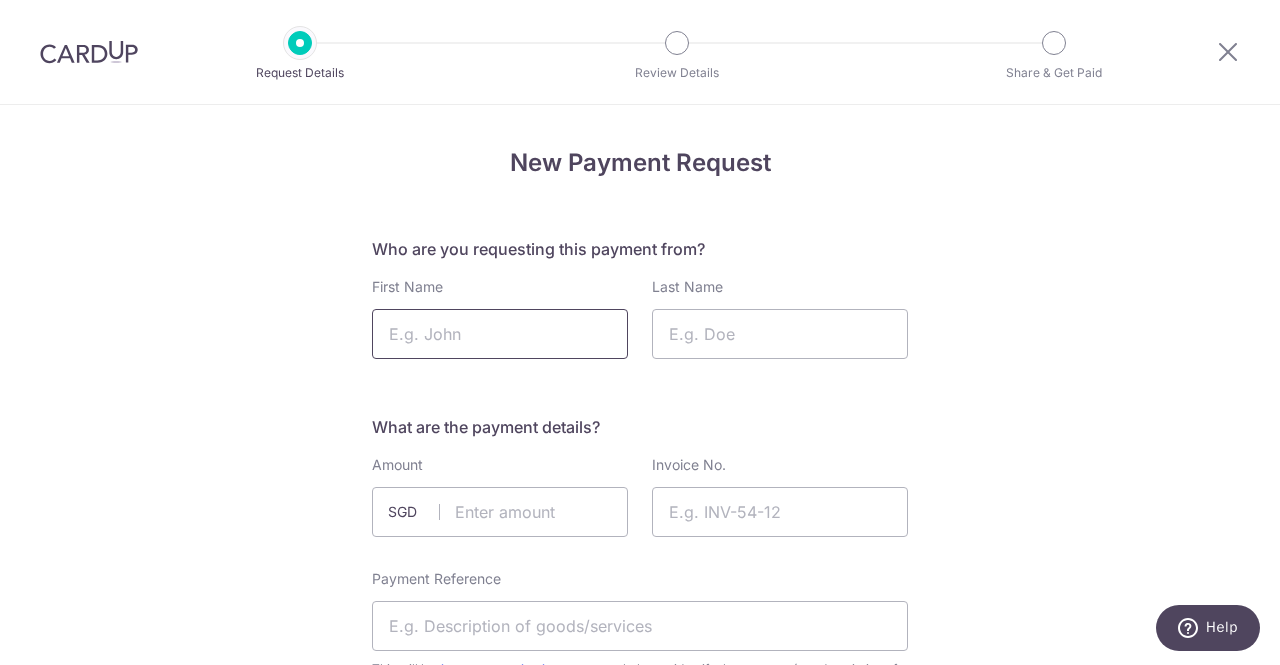 click on "First Name" at bounding box center [500, 334] 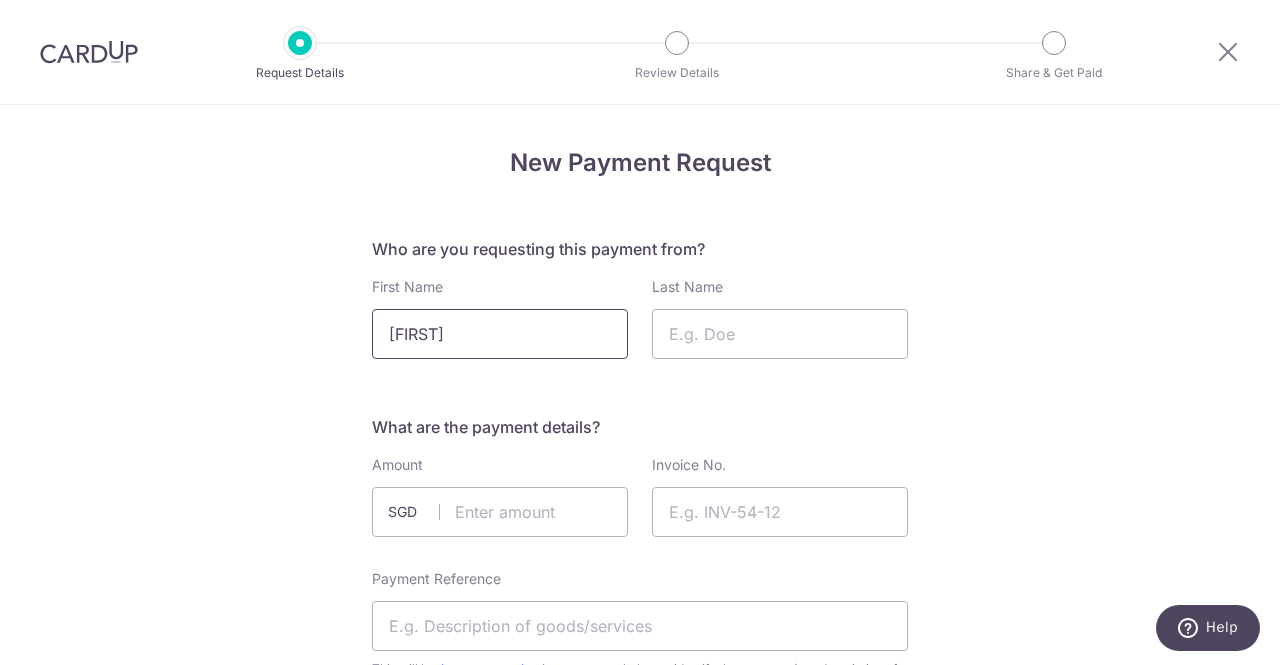 type on "Philip" 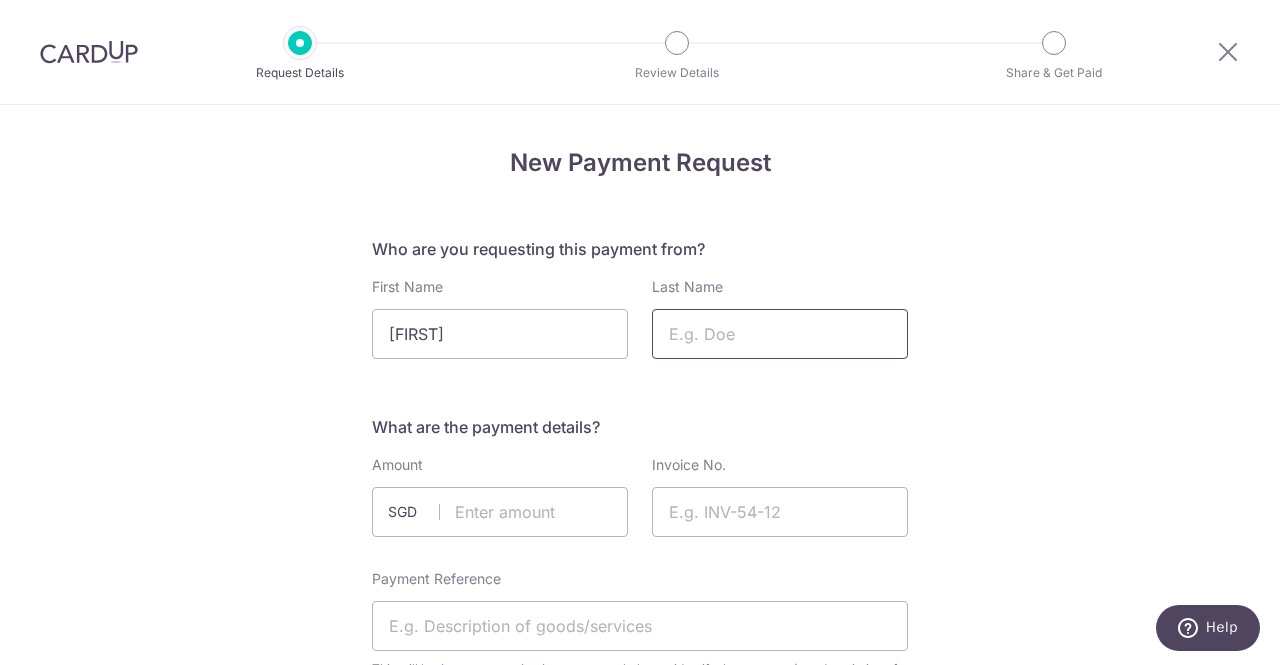 click on "Last Name" at bounding box center [780, 334] 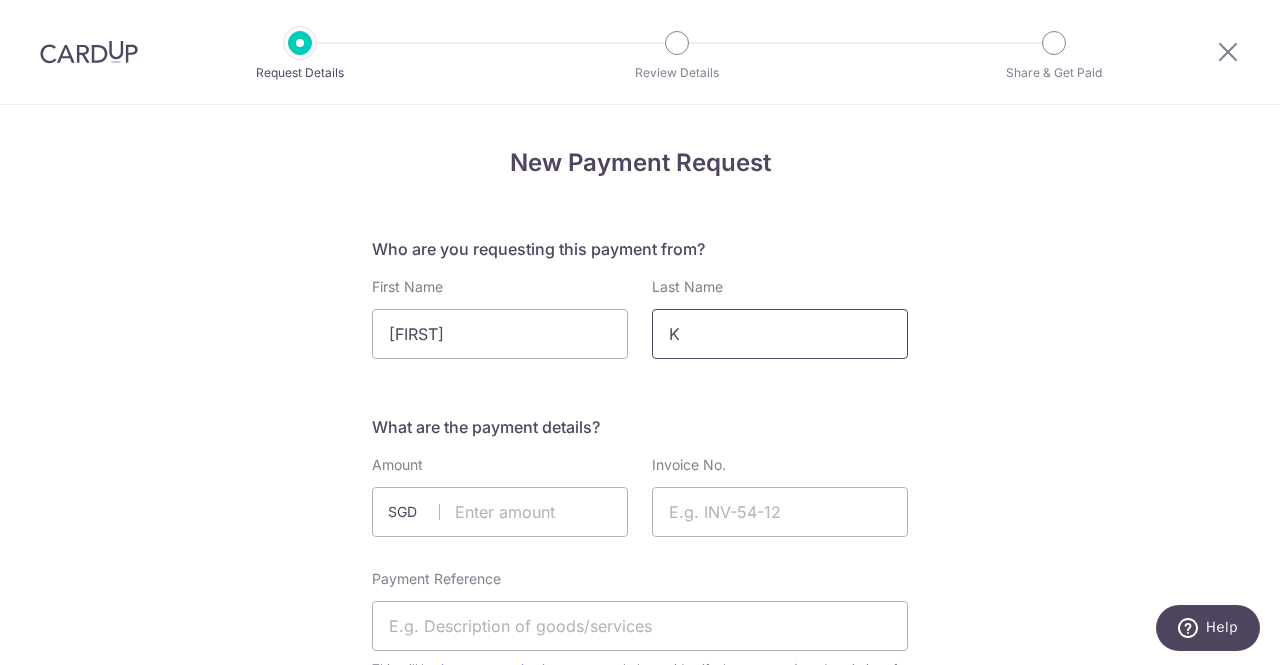 type on "Kenchington" 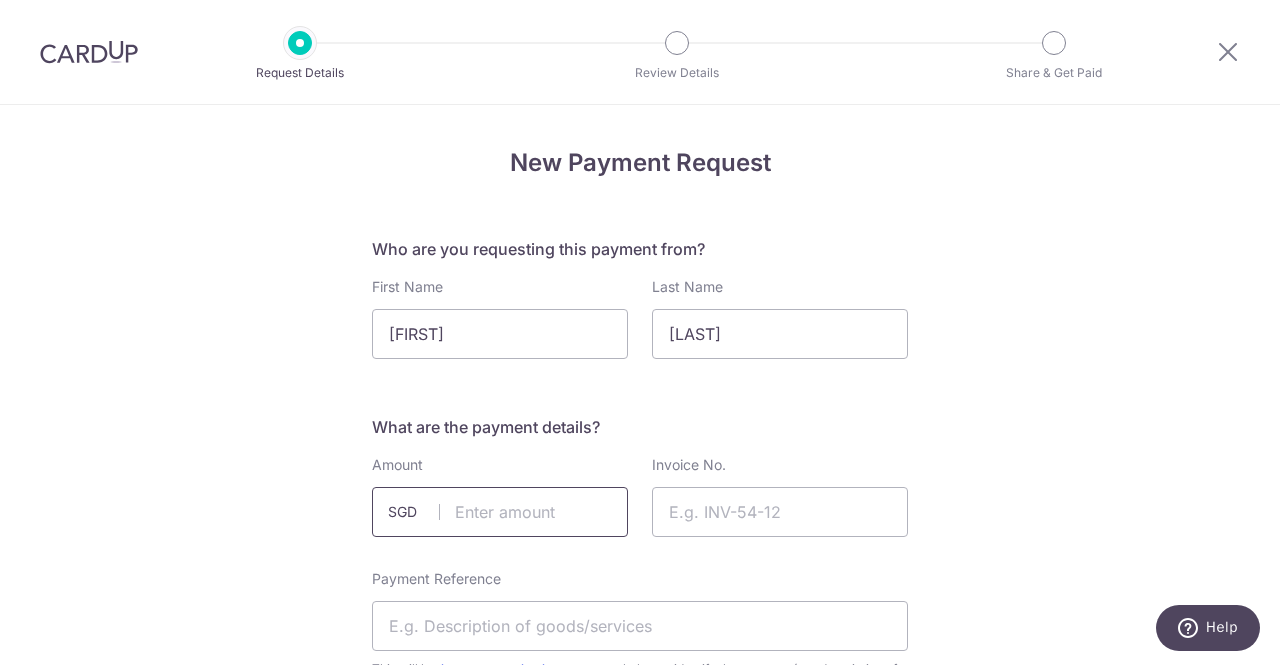 click at bounding box center [500, 512] 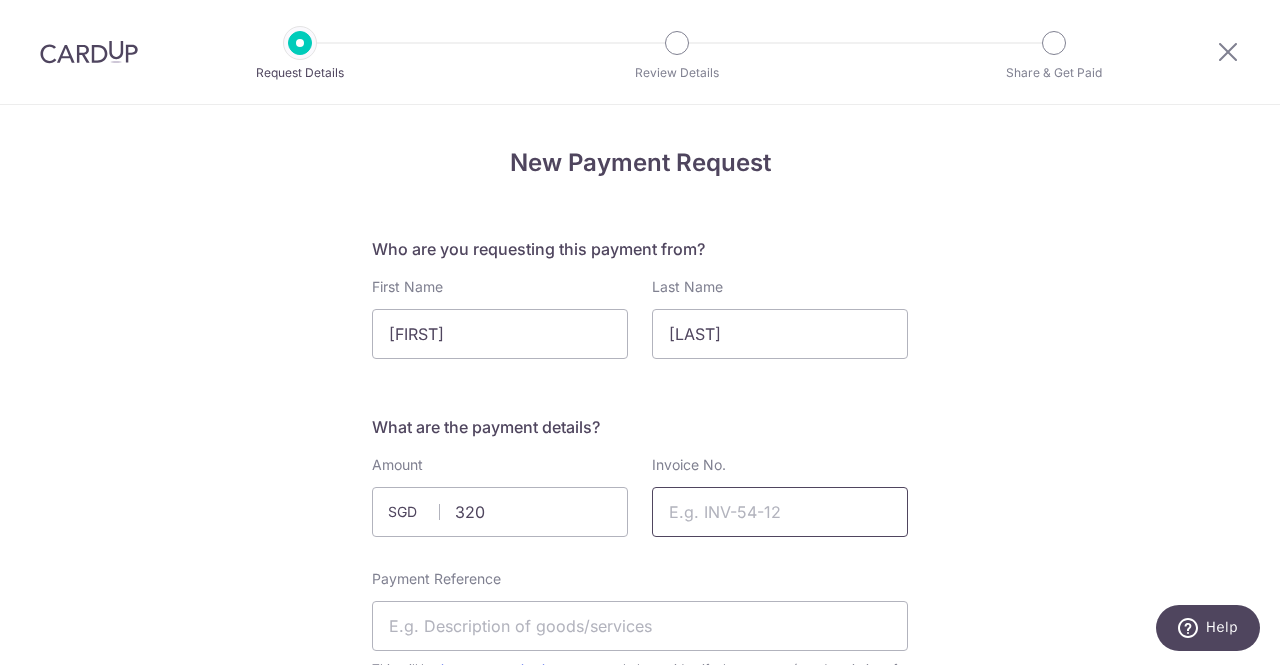 type on "320.00" 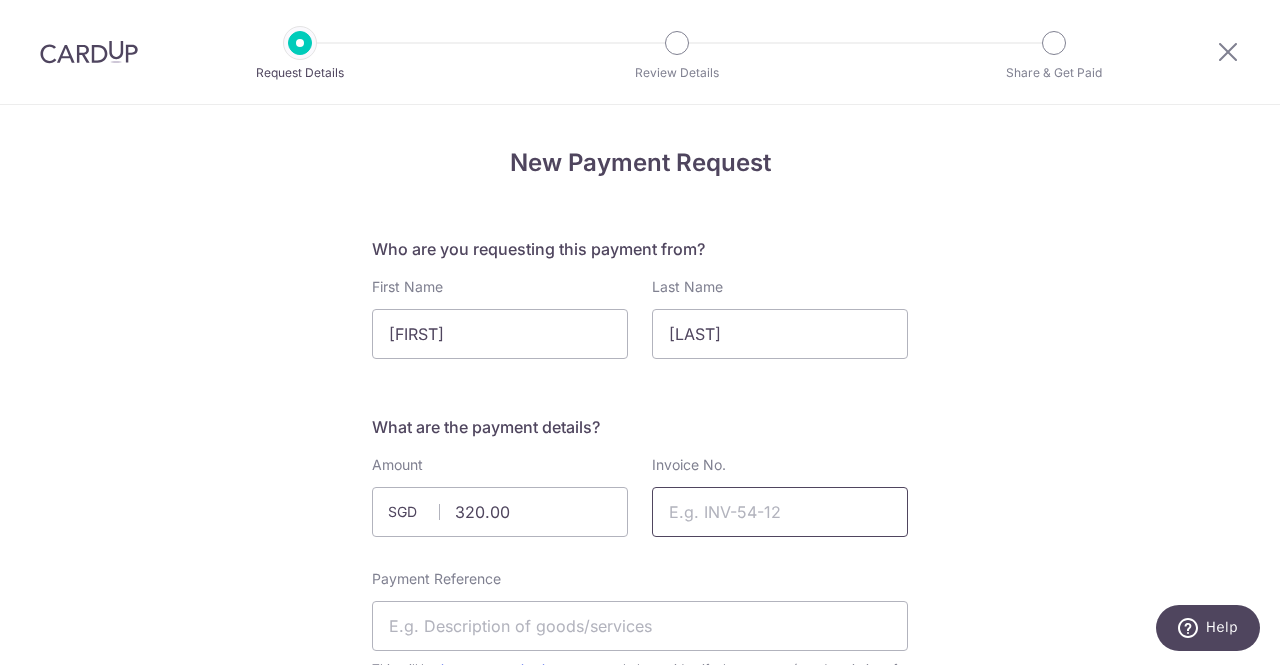 click on "Invoice No." at bounding box center [780, 512] 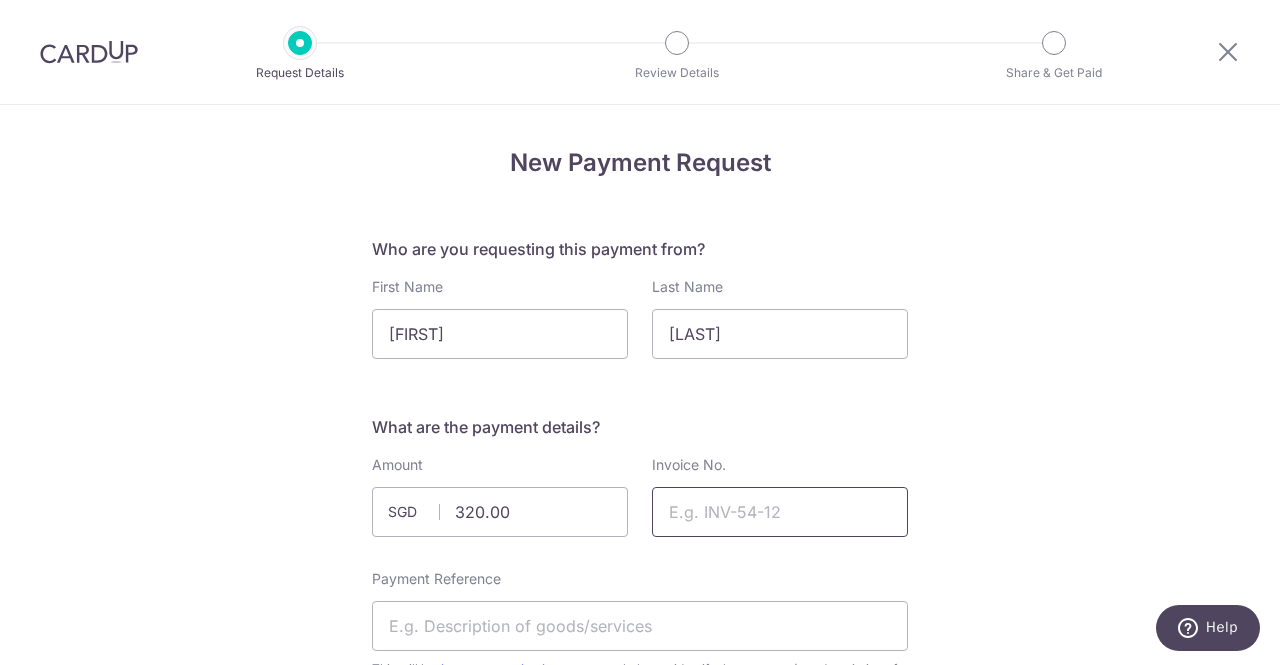 click on "Invoice No." at bounding box center (780, 512) 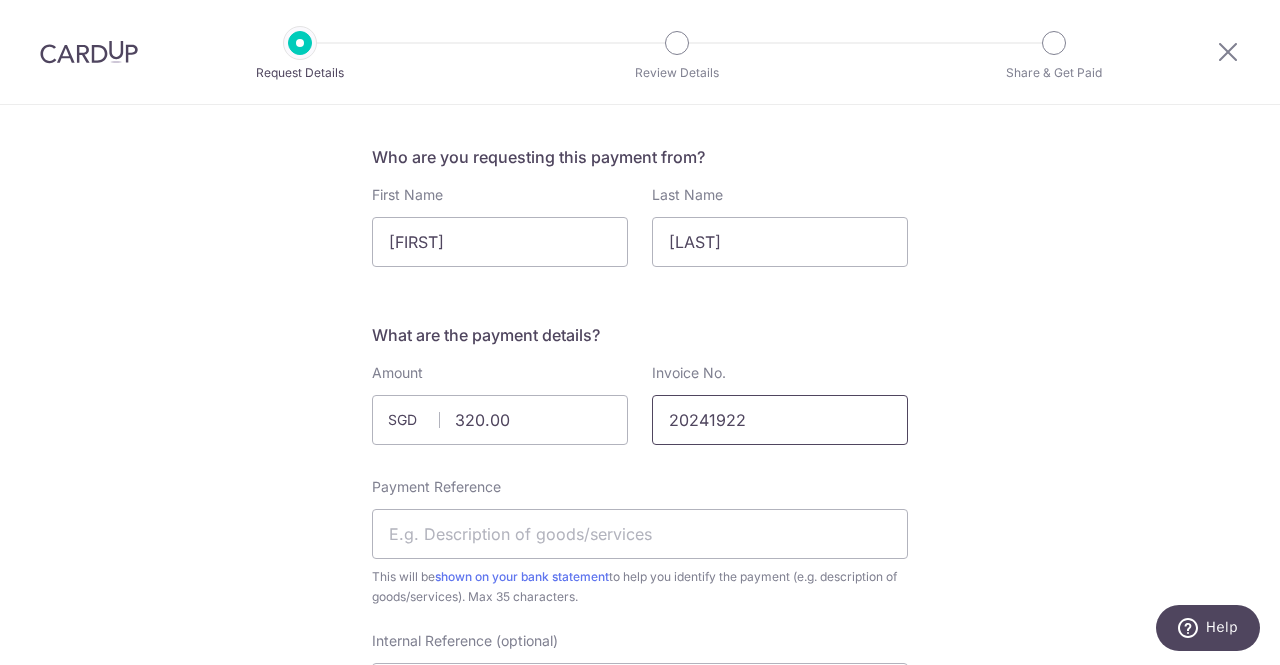 scroll, scrollTop: 200, scrollLeft: 0, axis: vertical 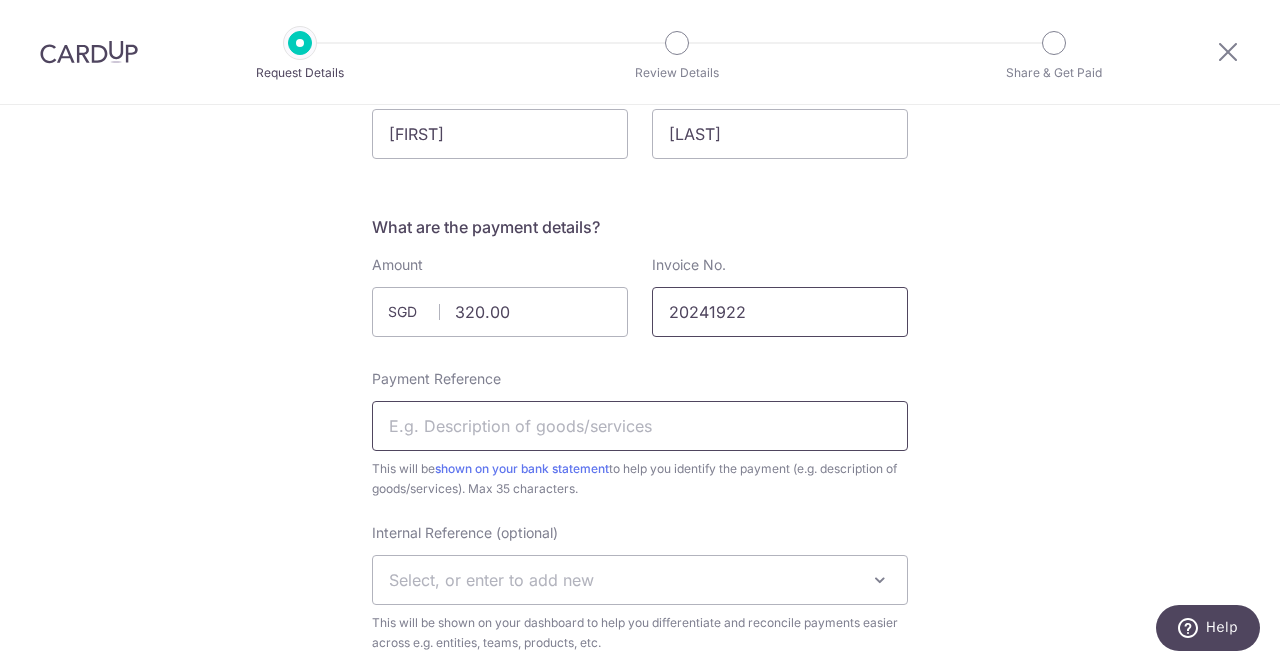 type on "20241922" 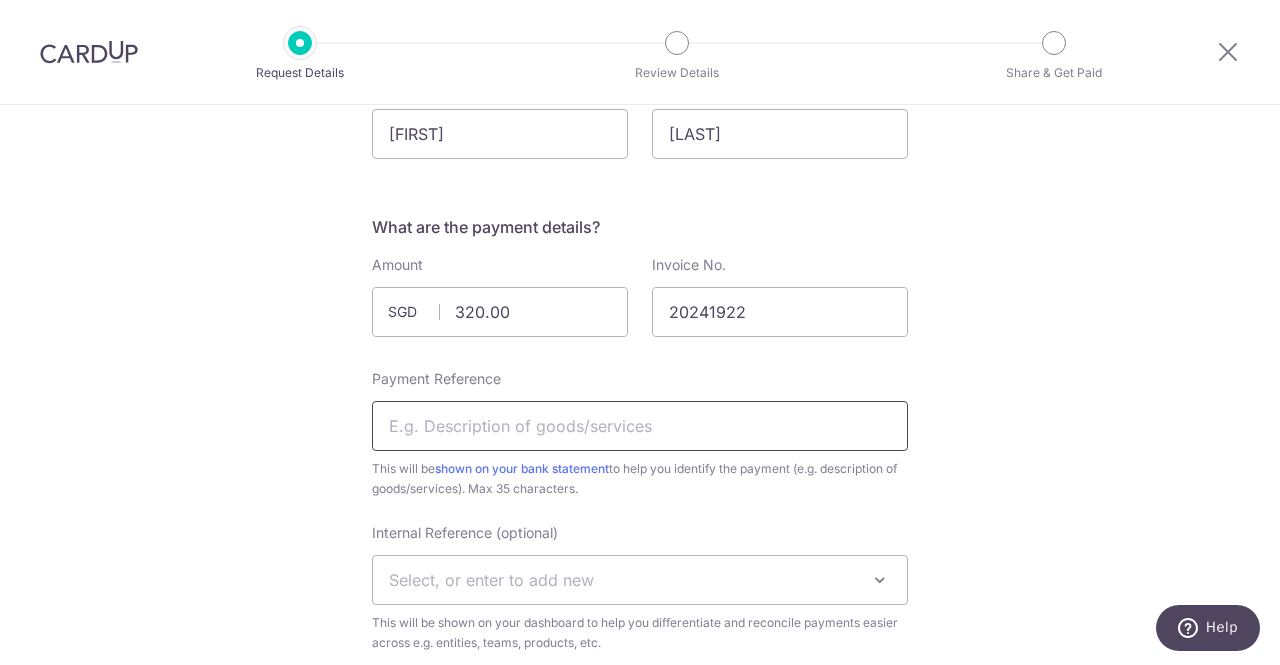 click on "Payment Reference" at bounding box center (640, 426) 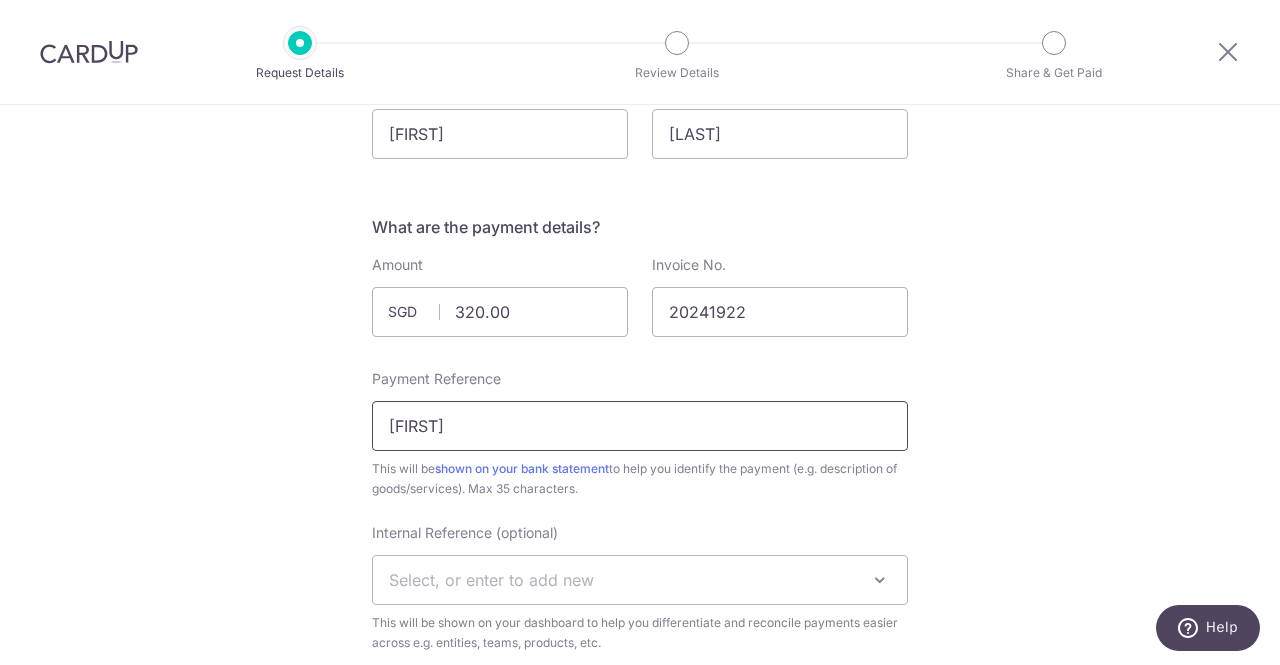 type on "J" 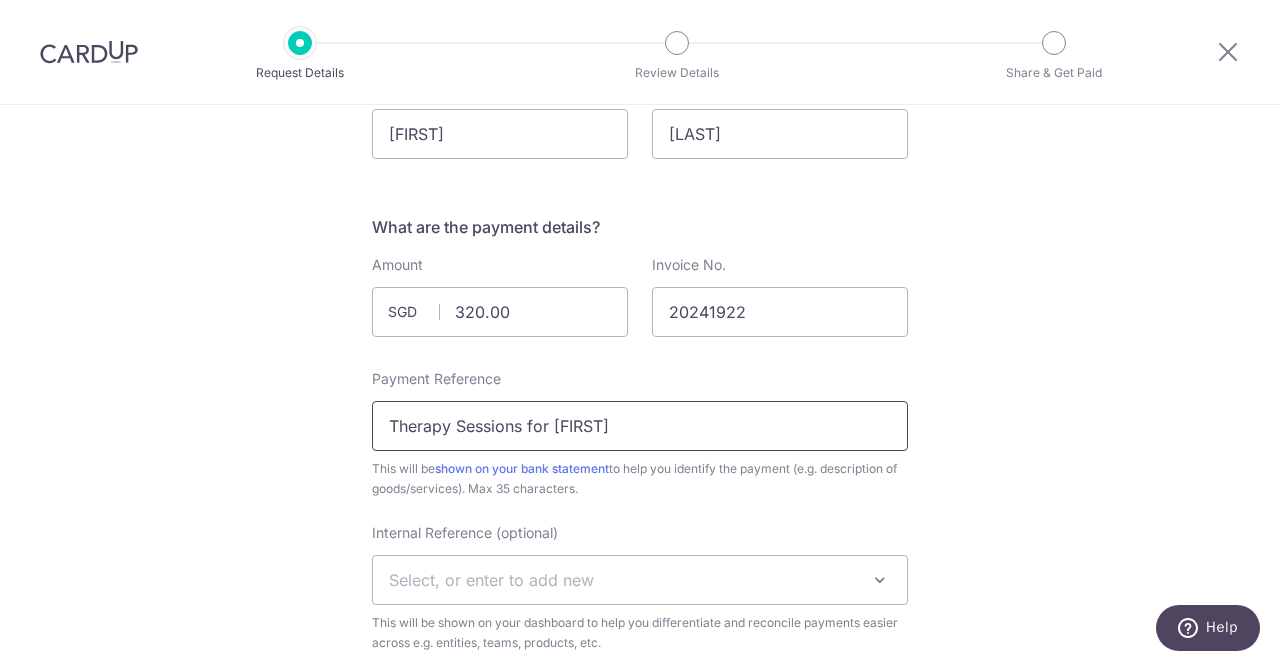 click on "Therapy Sessions for Josh" at bounding box center [640, 426] 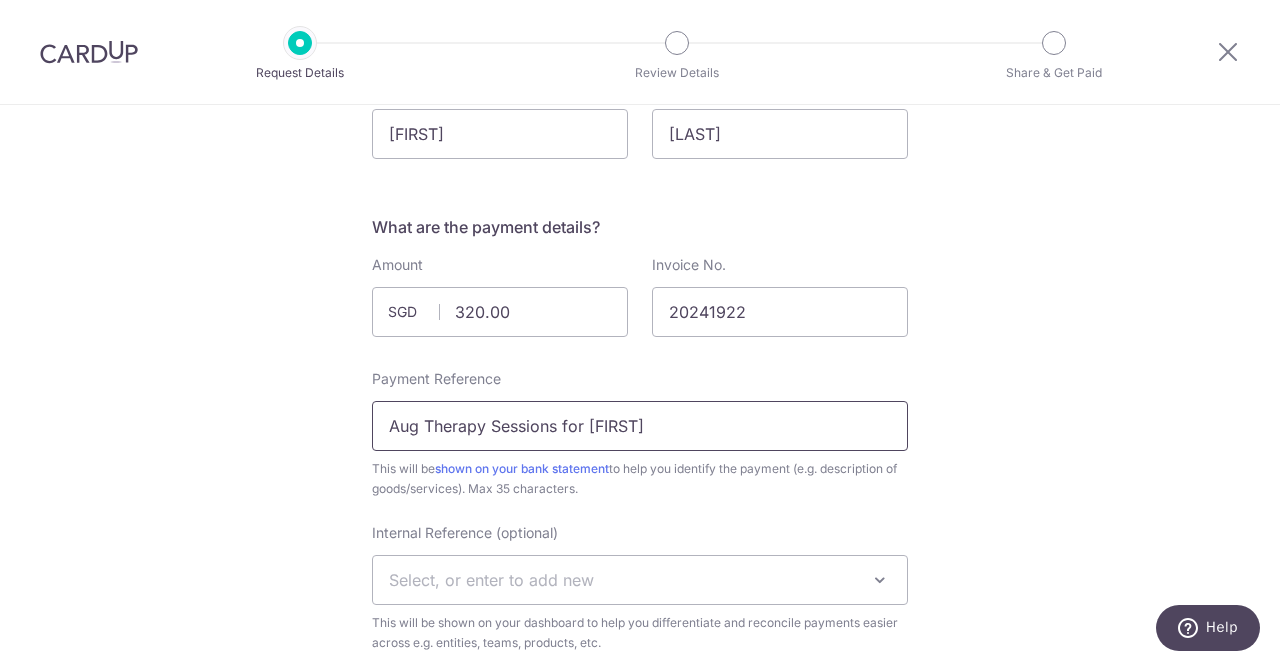 click on "Aug Therapy Sessions for Josh" at bounding box center [640, 426] 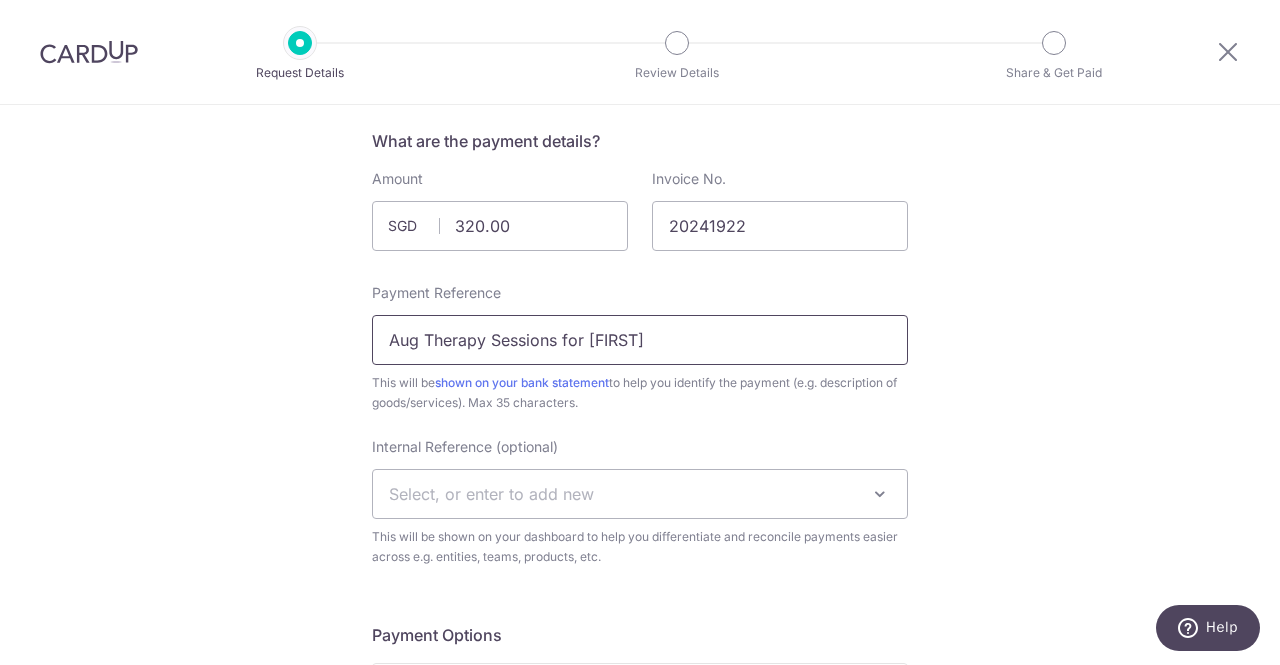 scroll, scrollTop: 400, scrollLeft: 0, axis: vertical 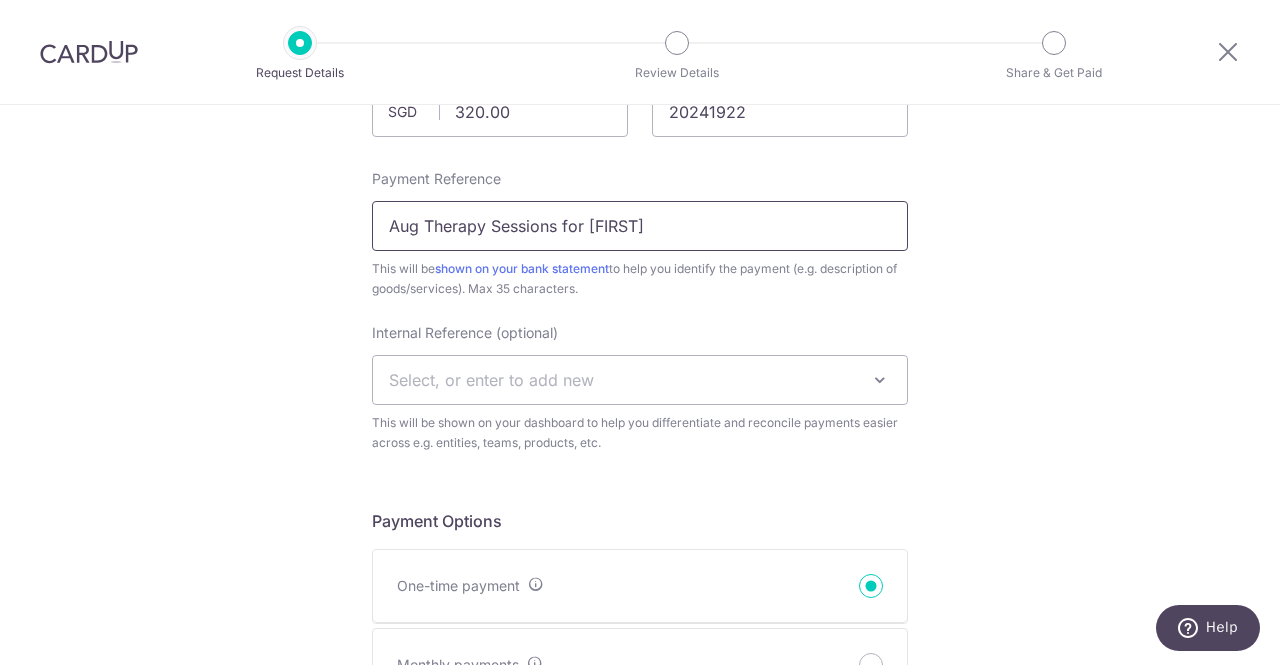 type on "Aug Therapy Sessions for Josh" 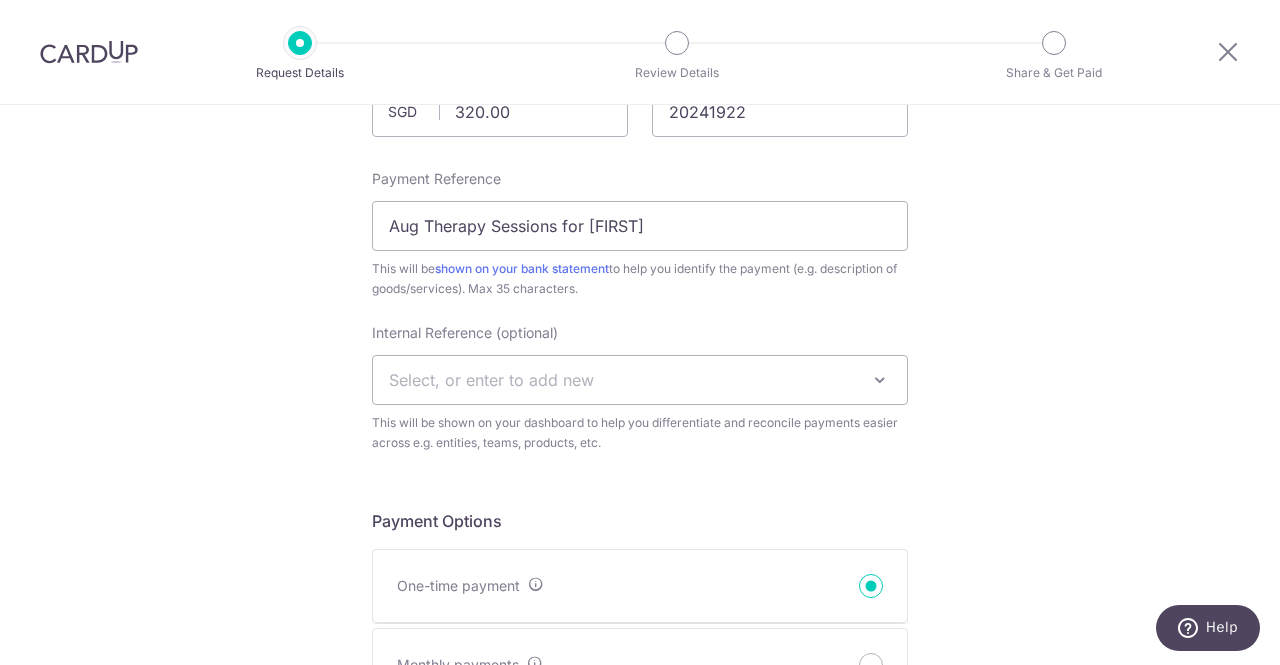 click on "Select, or enter to add new" at bounding box center [491, 380] 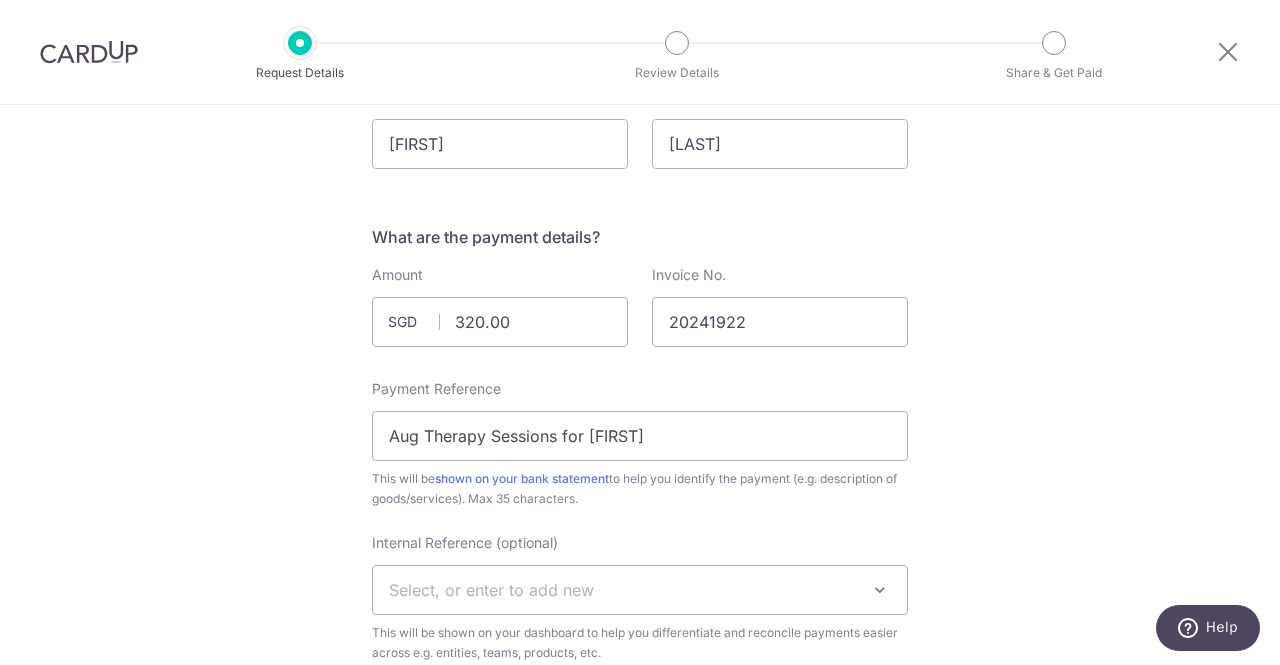 scroll, scrollTop: 300, scrollLeft: 0, axis: vertical 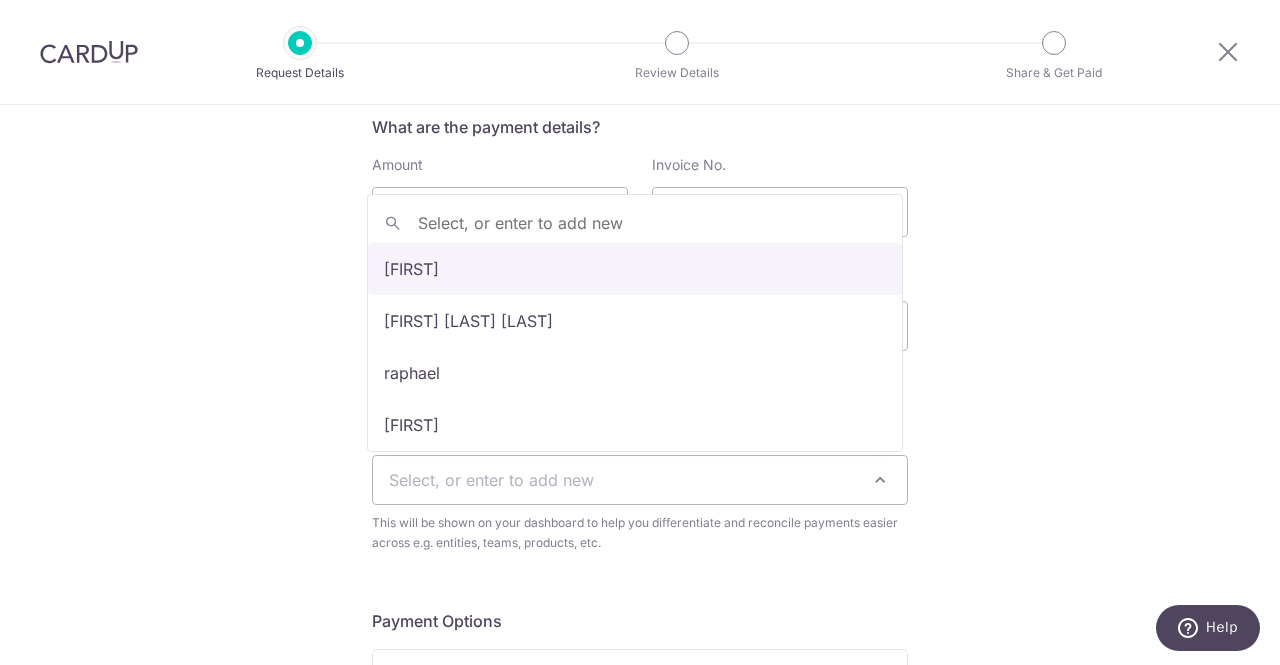 click on "Select, or enter to add new" at bounding box center (640, 480) 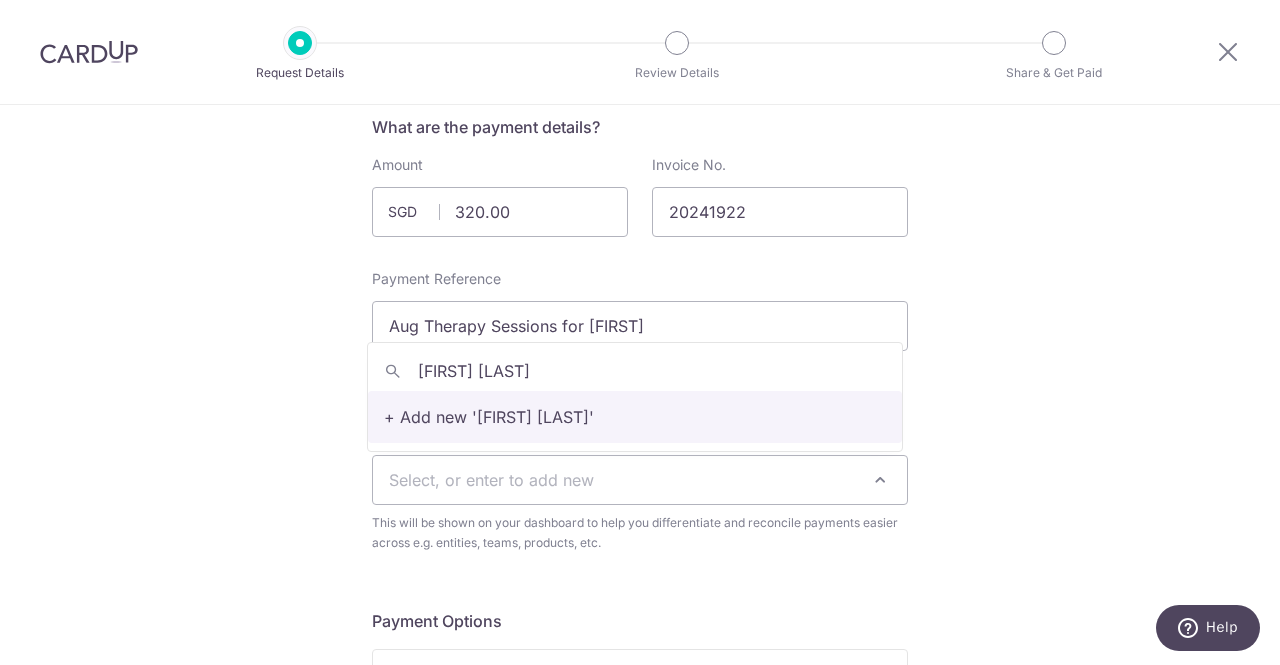 type on "Josh Kenchington" 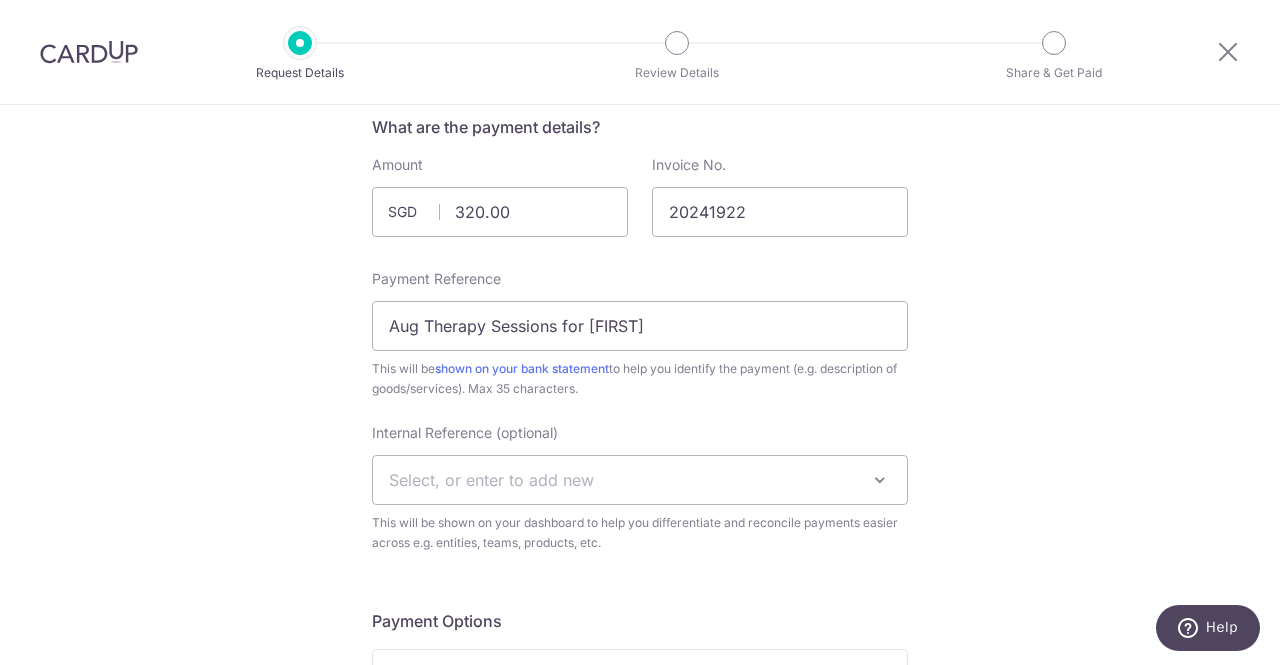 click on "New Payment Request
Who are you requesting this payment from?
First Name
Philip
Last Name
Kenchington
What are the payment details?
Amount
320.00
SGD
Invoice No.
20241922
Payment Reference
Aug Therapy Sessions for Josh
Payment reference must be present and cannot contain special characters" at bounding box center [640, 882] 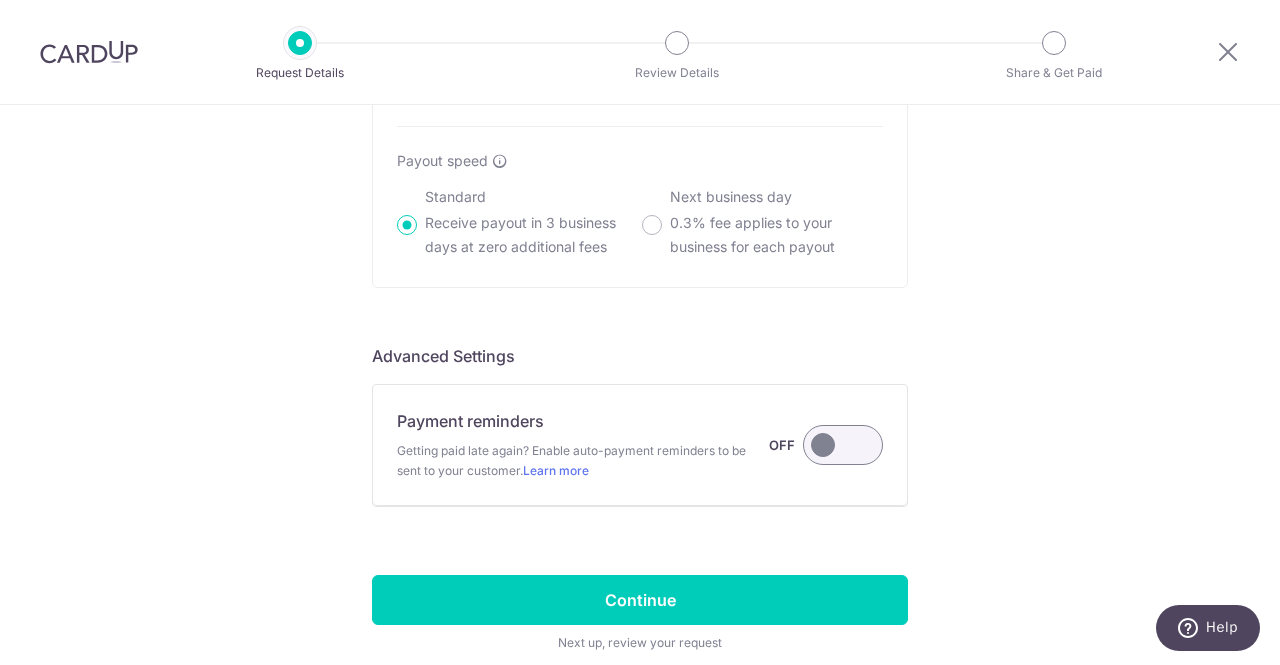 scroll, scrollTop: 1588, scrollLeft: 0, axis: vertical 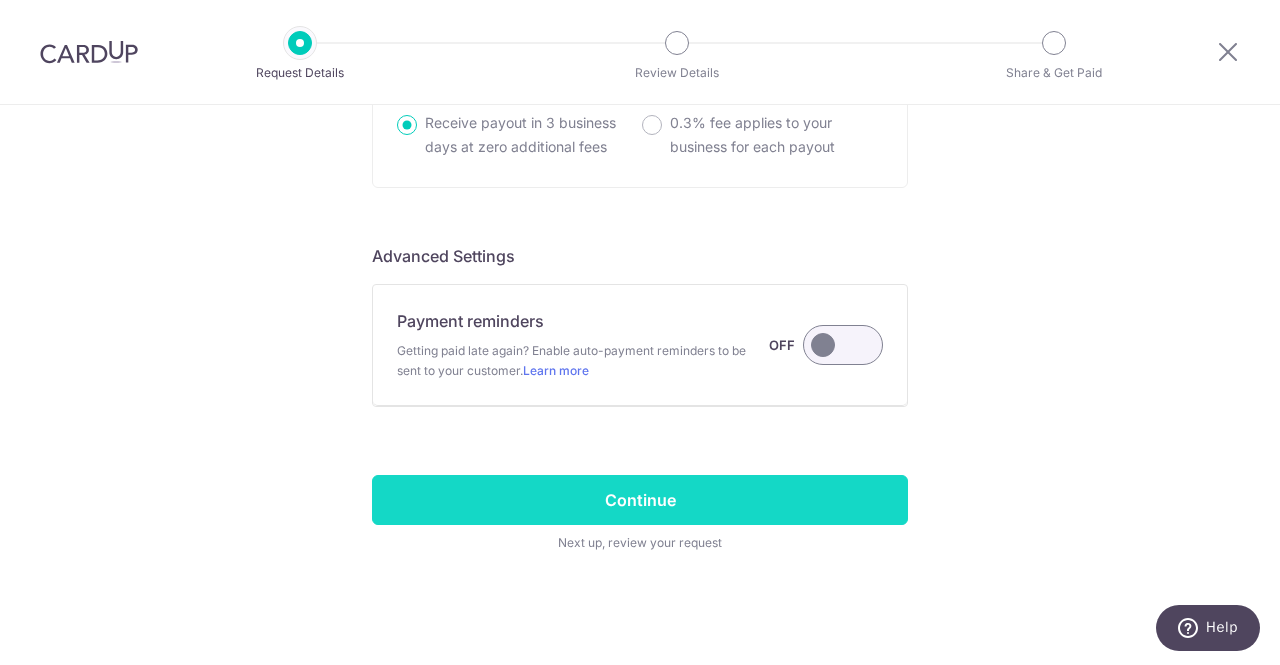 click on "Continue" at bounding box center [640, 500] 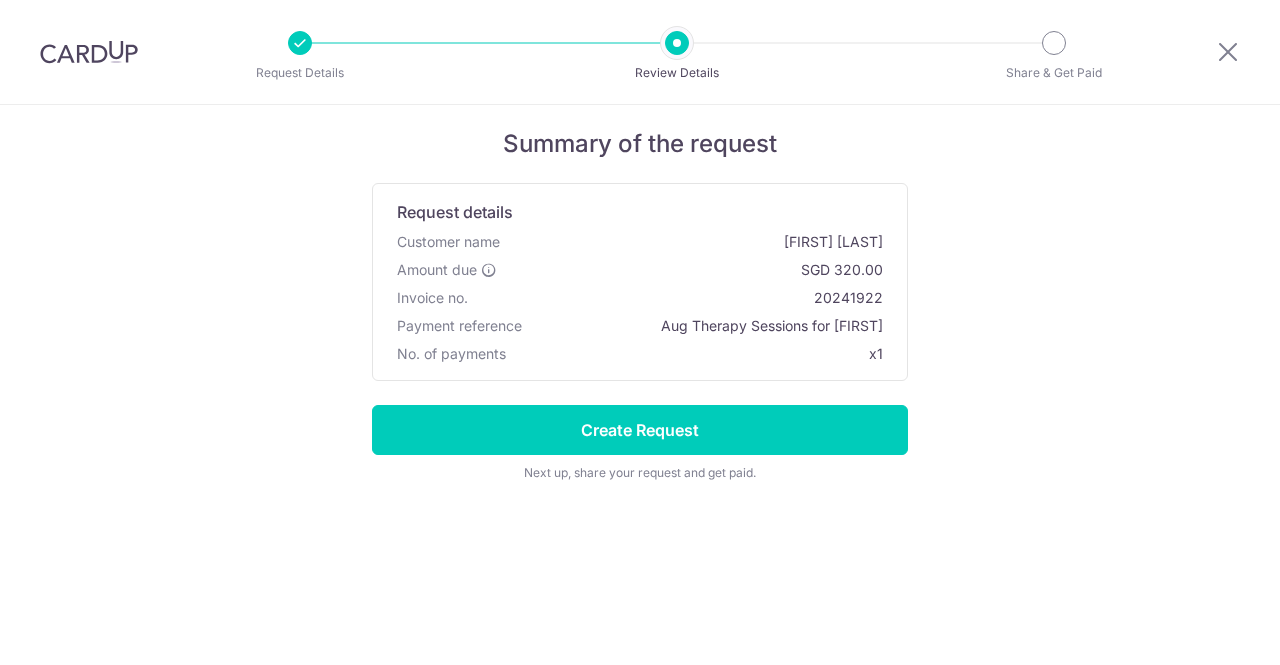 scroll, scrollTop: 0, scrollLeft: 0, axis: both 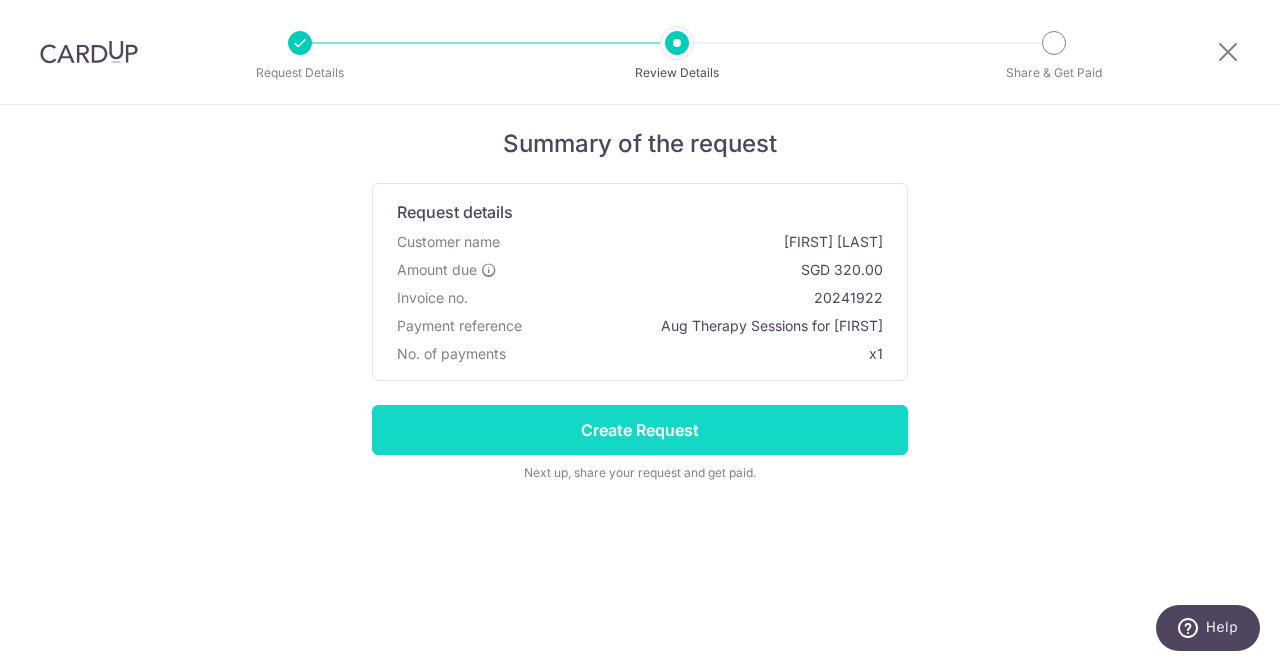 click on "Create Request" at bounding box center (640, 430) 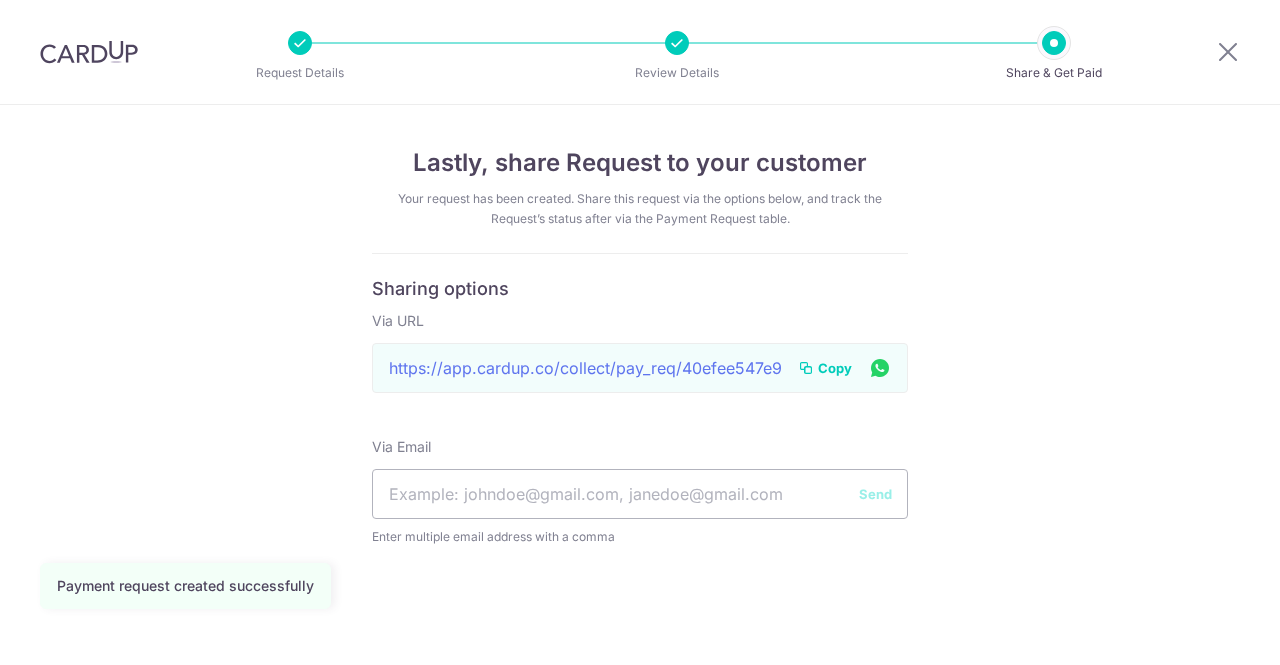 scroll, scrollTop: 0, scrollLeft: 0, axis: both 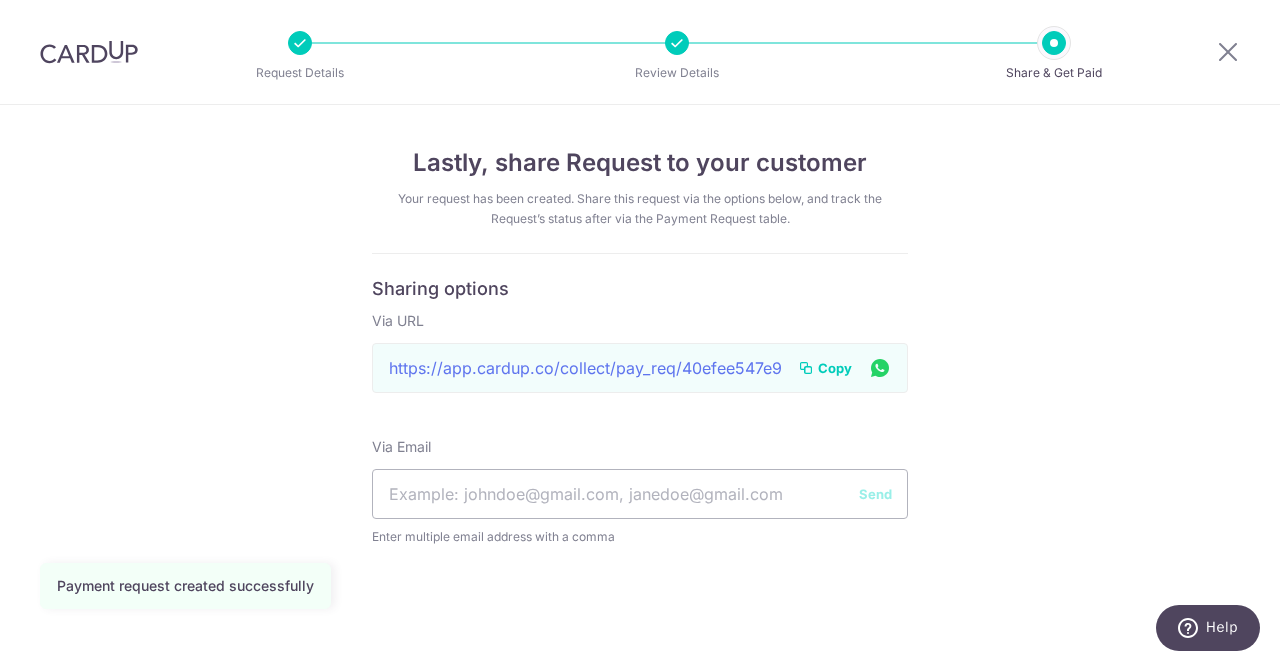 drag, startPoint x: 384, startPoint y: 359, endPoint x: 802, endPoint y: 350, distance: 418.0969 